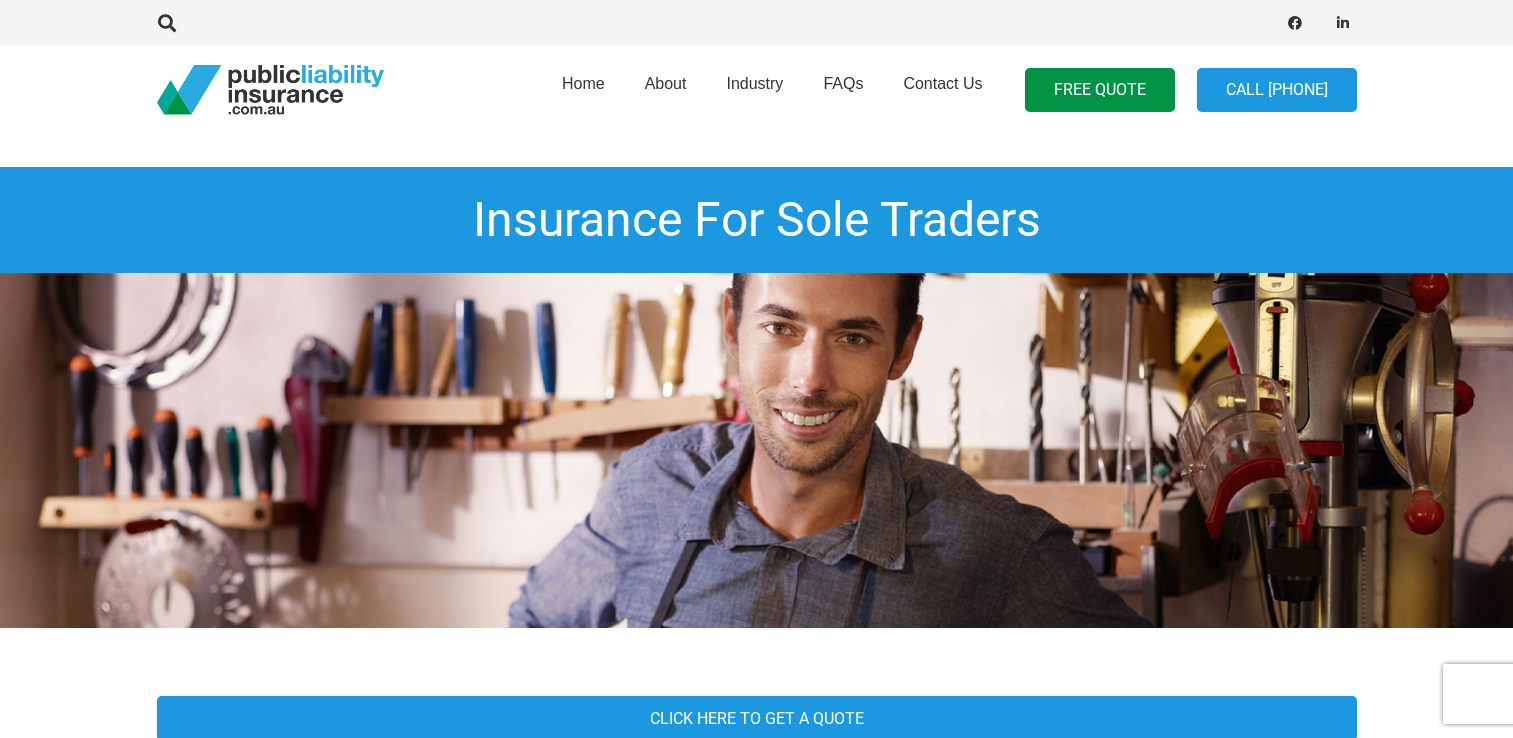 scroll, scrollTop: 0, scrollLeft: 0, axis: both 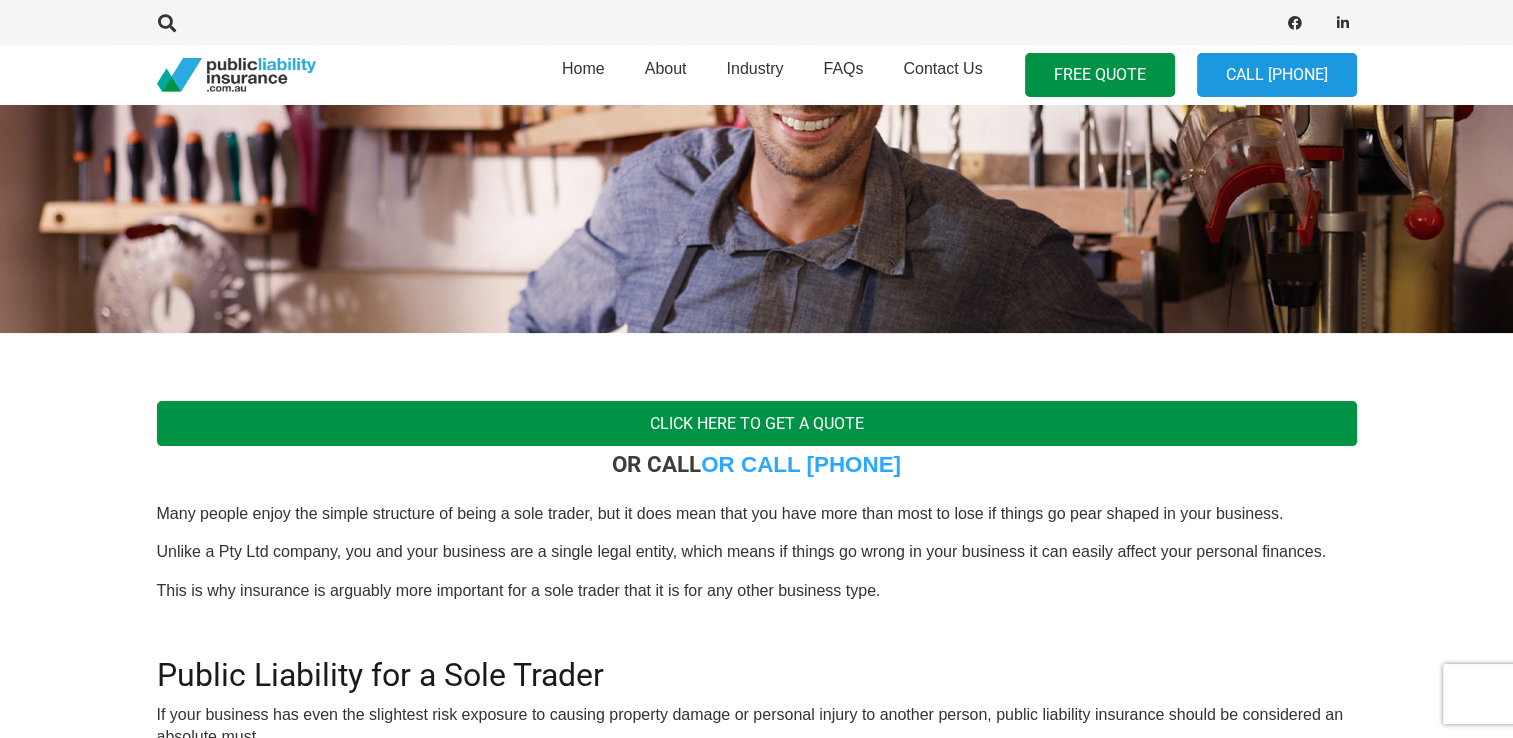 click on "Click here to get a quote" at bounding box center [757, 423] 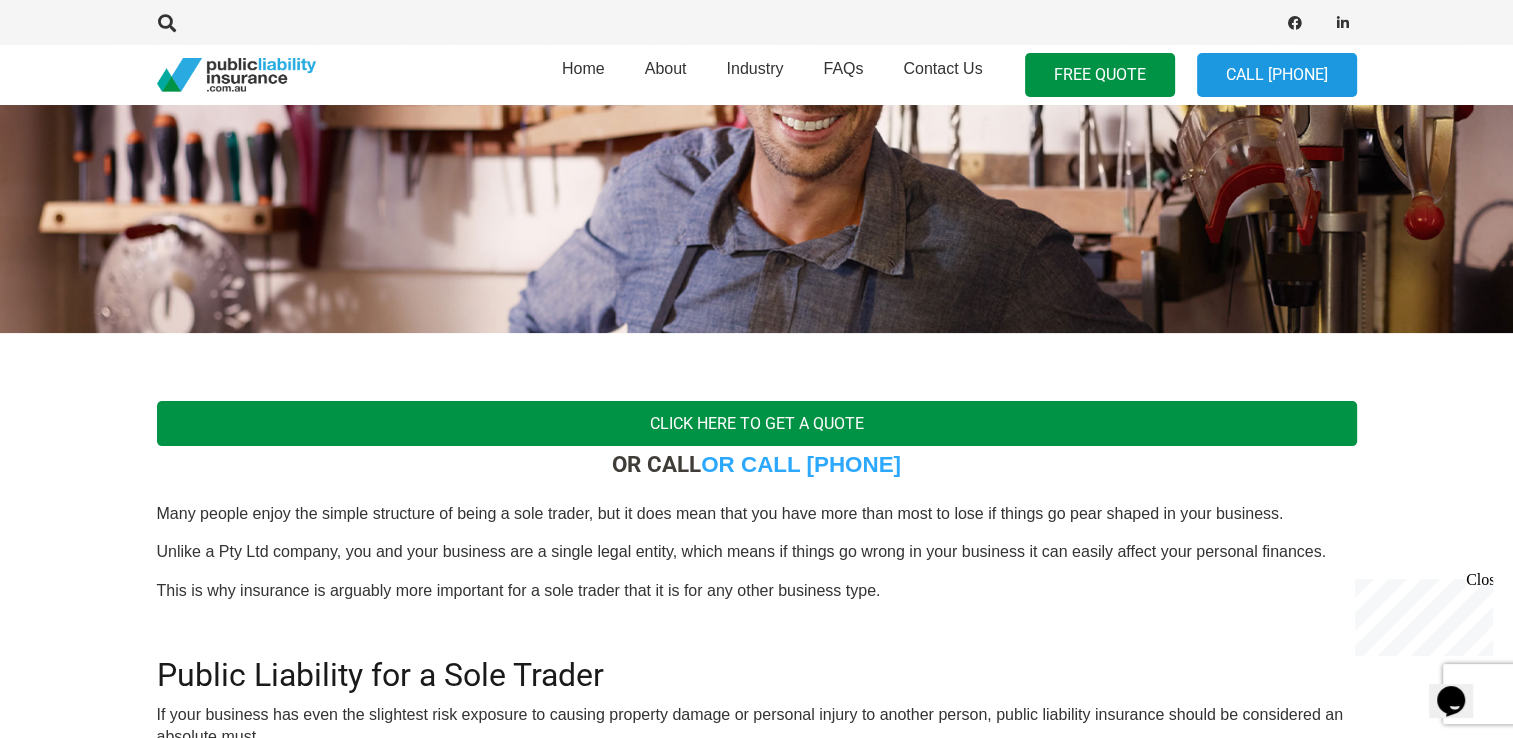 scroll, scrollTop: 0, scrollLeft: 0, axis: both 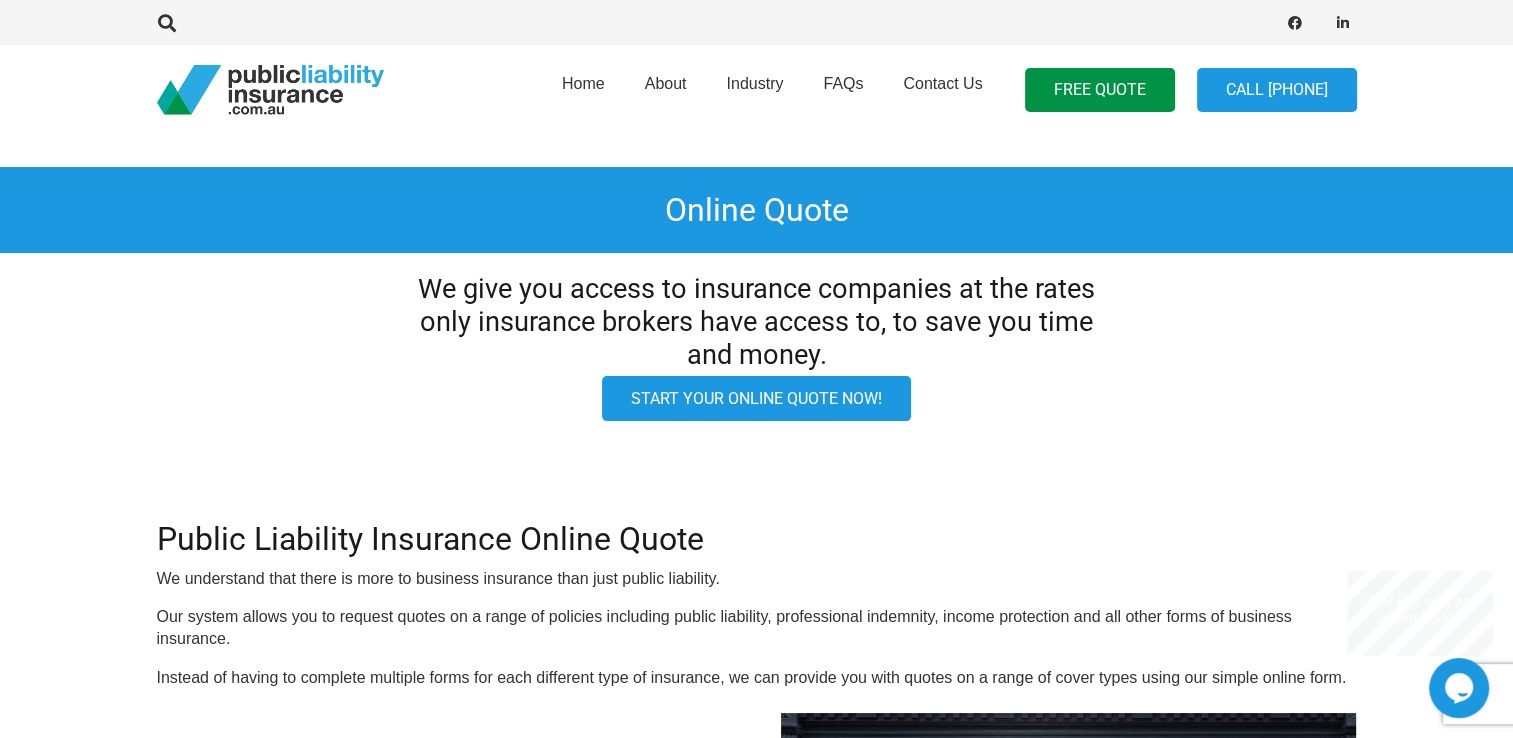 click on "Start your online quote now!" at bounding box center (756, 398) 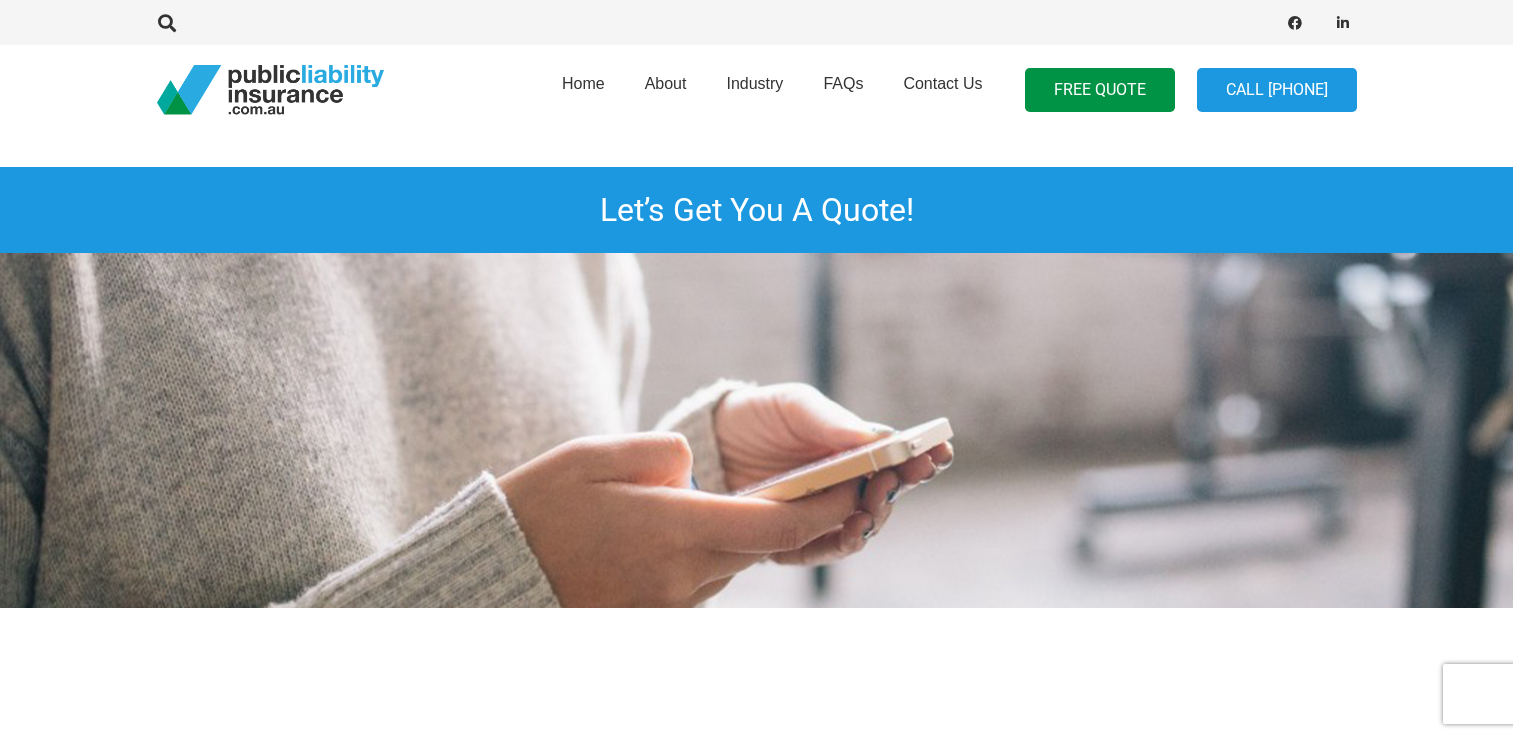 scroll, scrollTop: 0, scrollLeft: 0, axis: both 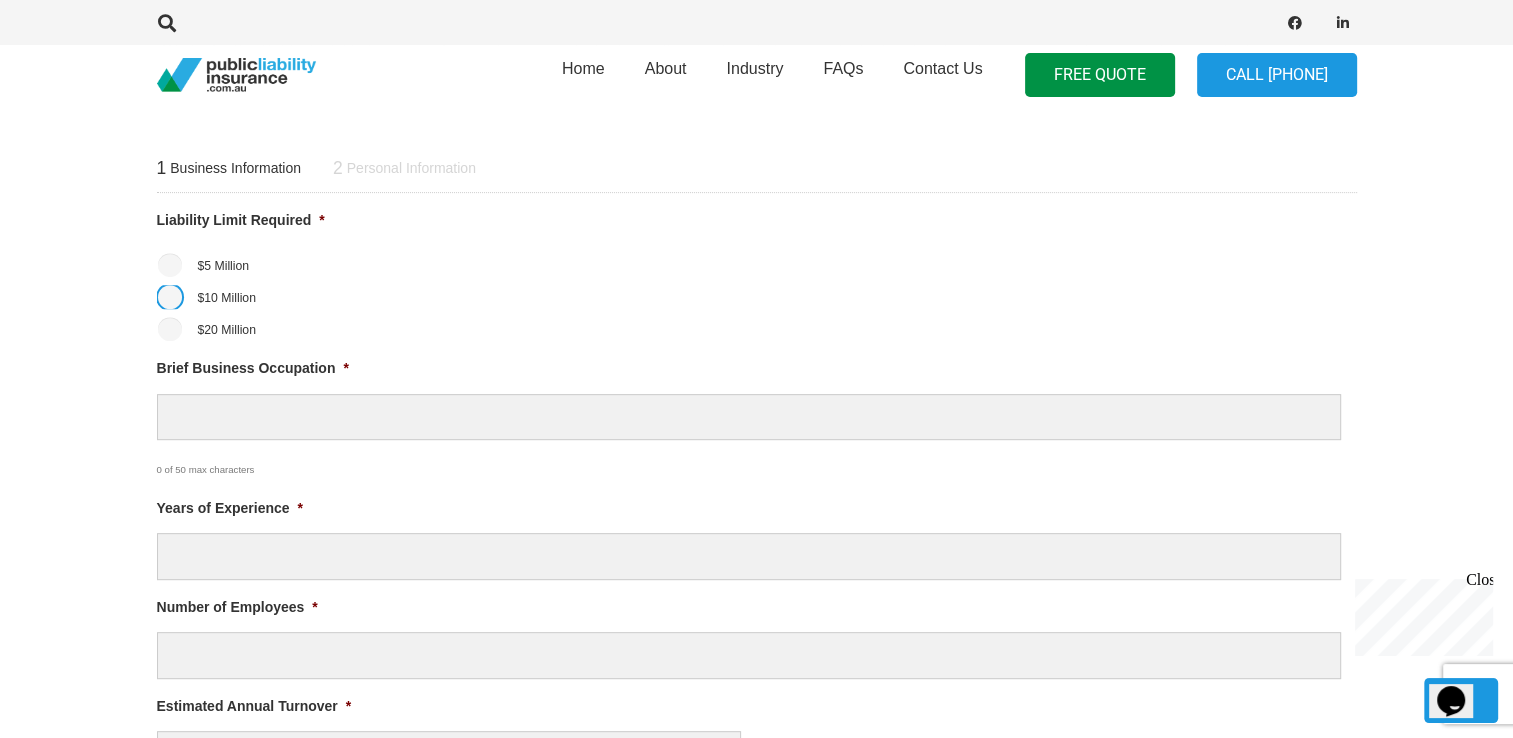 click on "$10 Million" at bounding box center [170, 297] 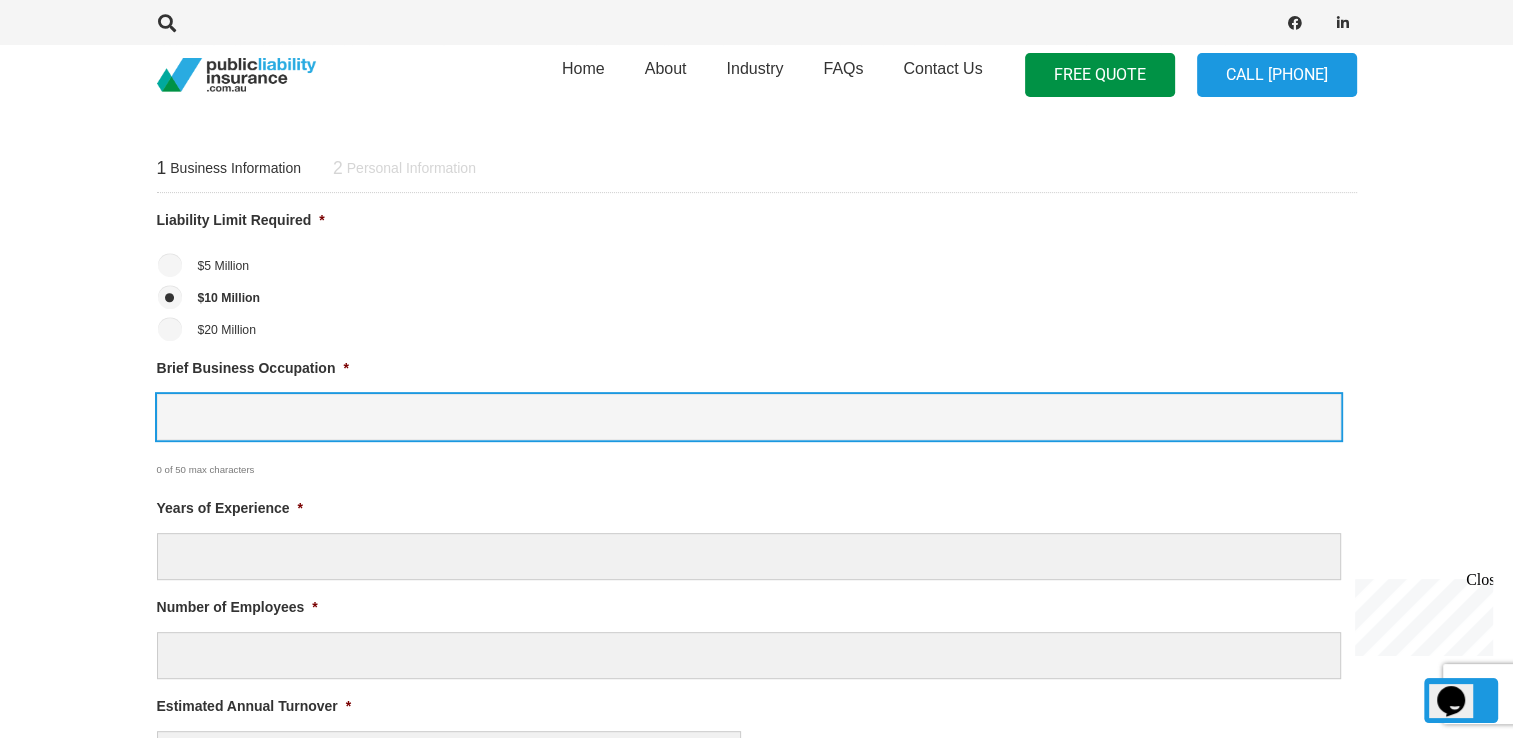 click on "Brief Business Occupation *" at bounding box center [749, 417] 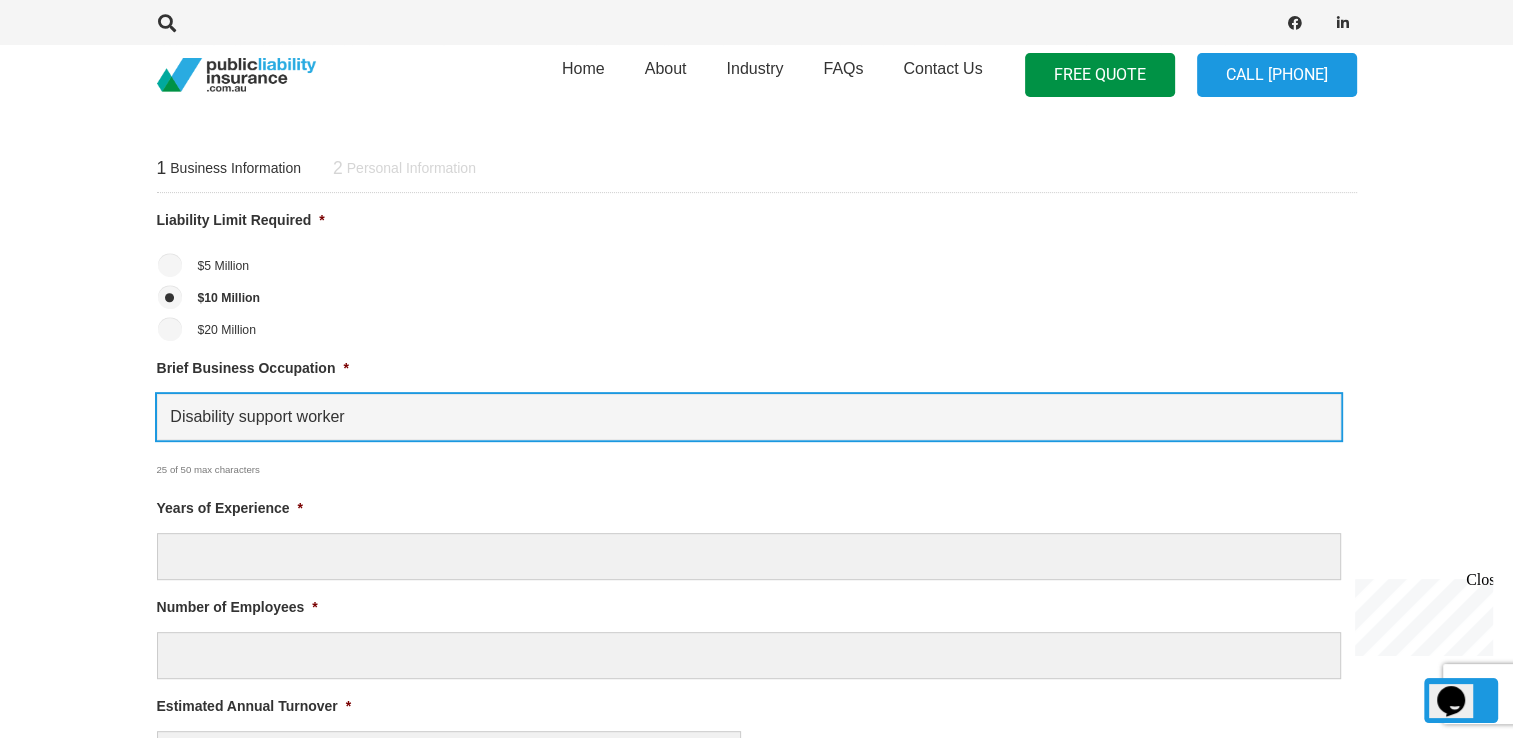 type on "Disability support worker" 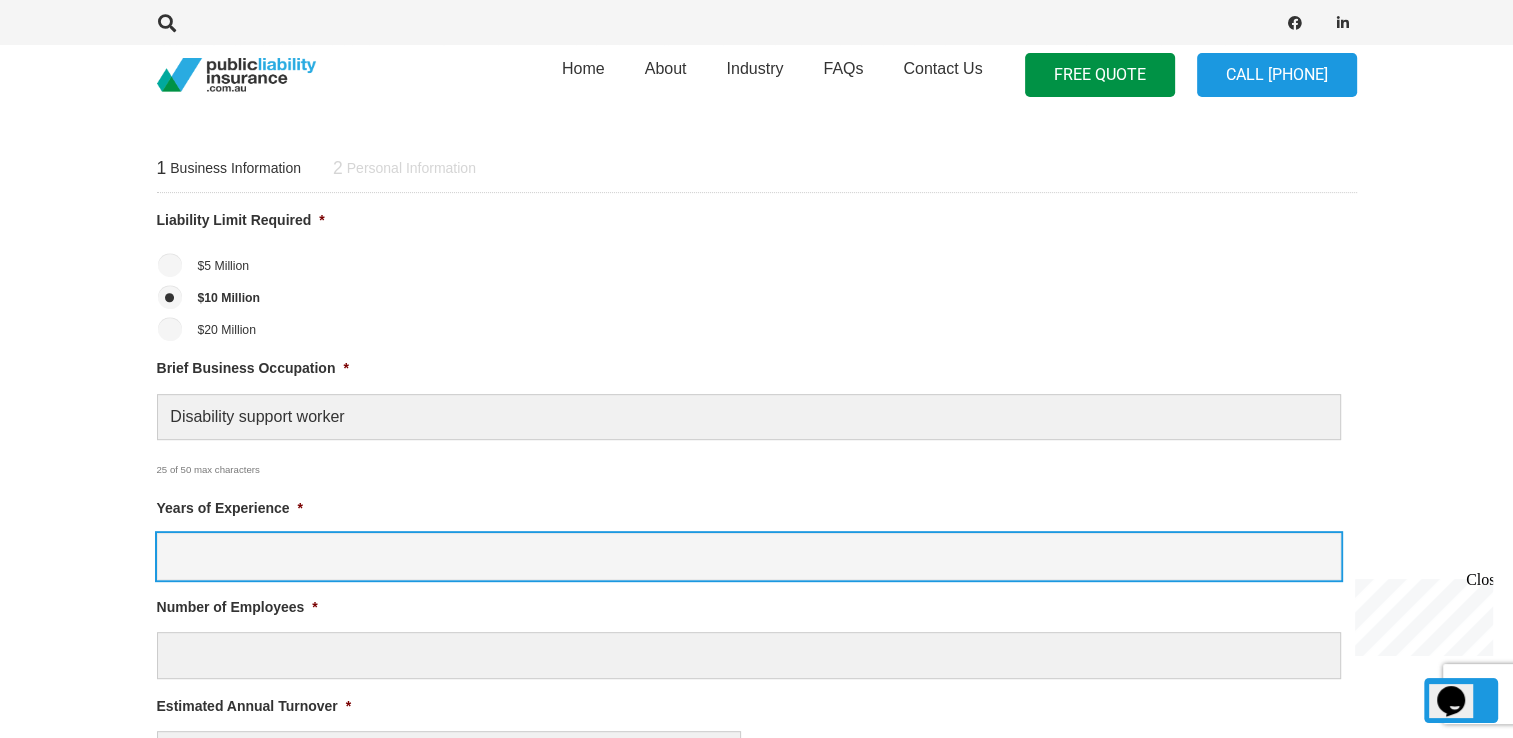 click on "Years of Experience *" at bounding box center [749, 556] 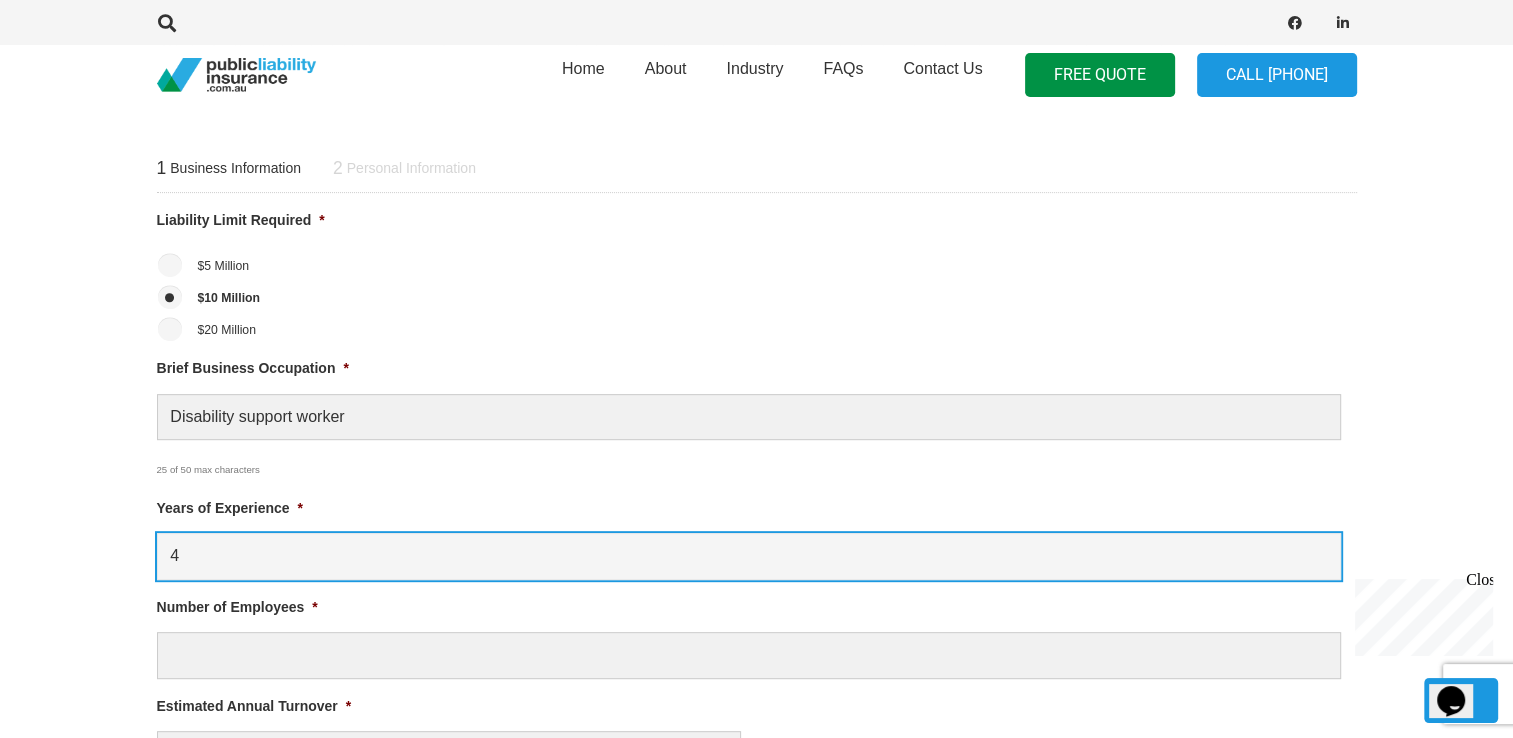 type on "4" 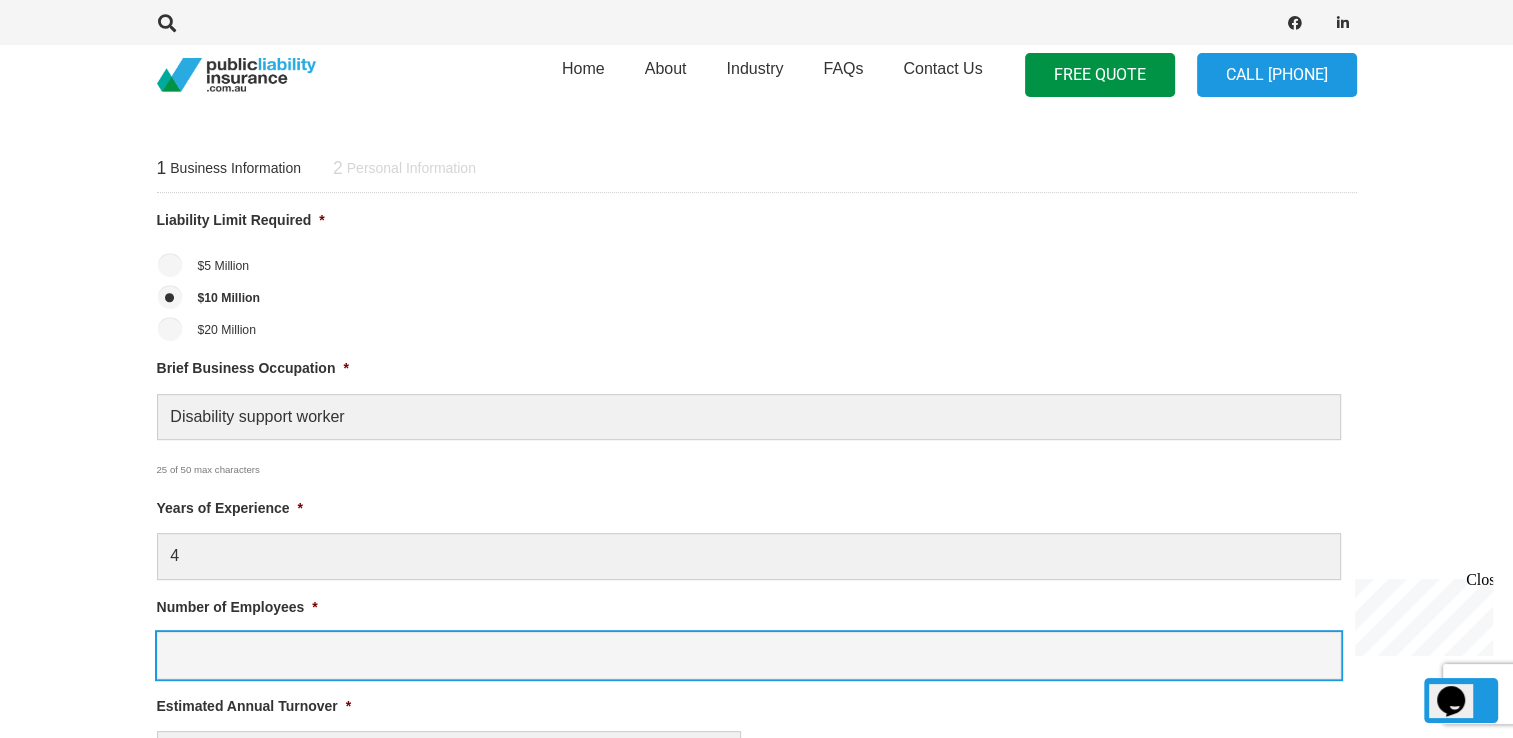 click on "Number of Employees *" at bounding box center (749, 655) 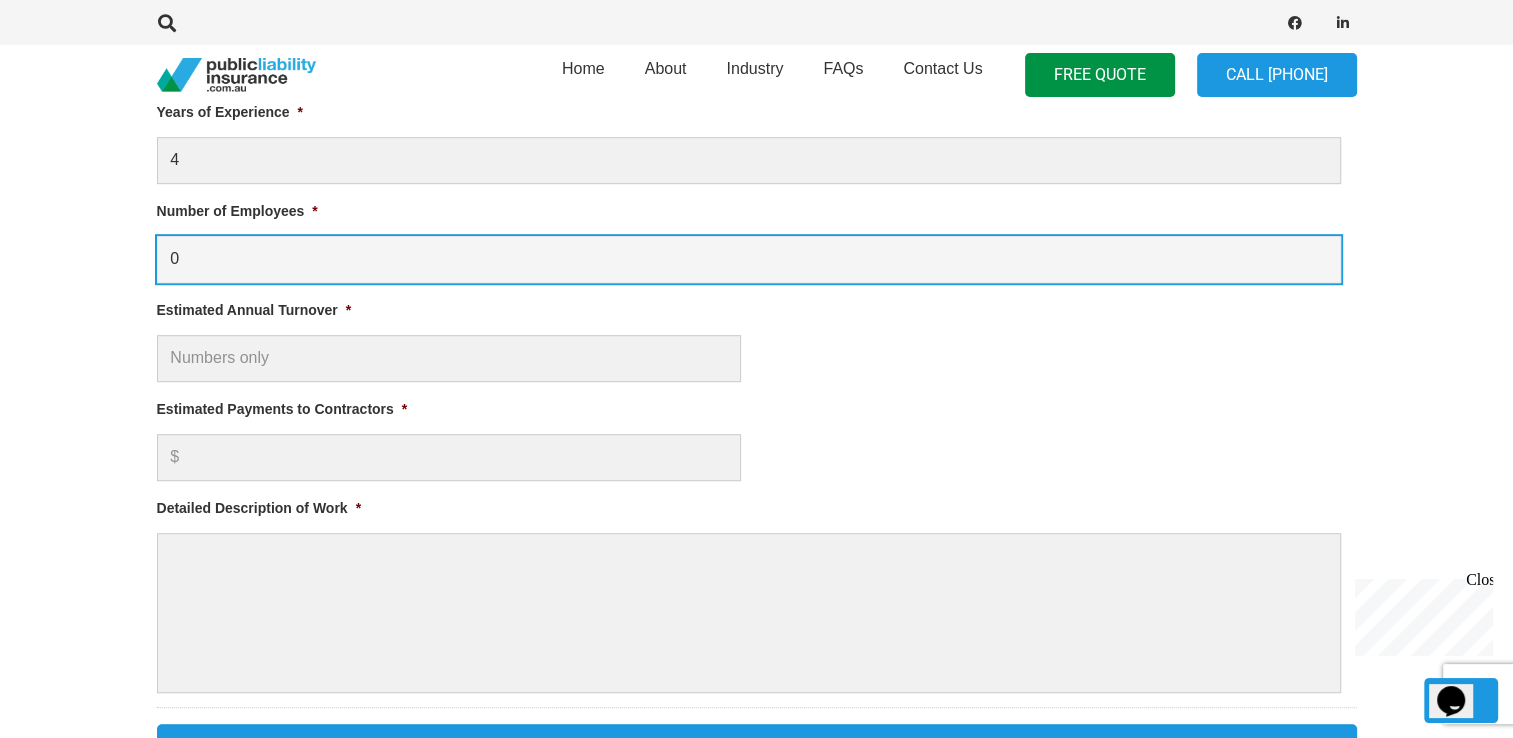 scroll, scrollTop: 1172, scrollLeft: 0, axis: vertical 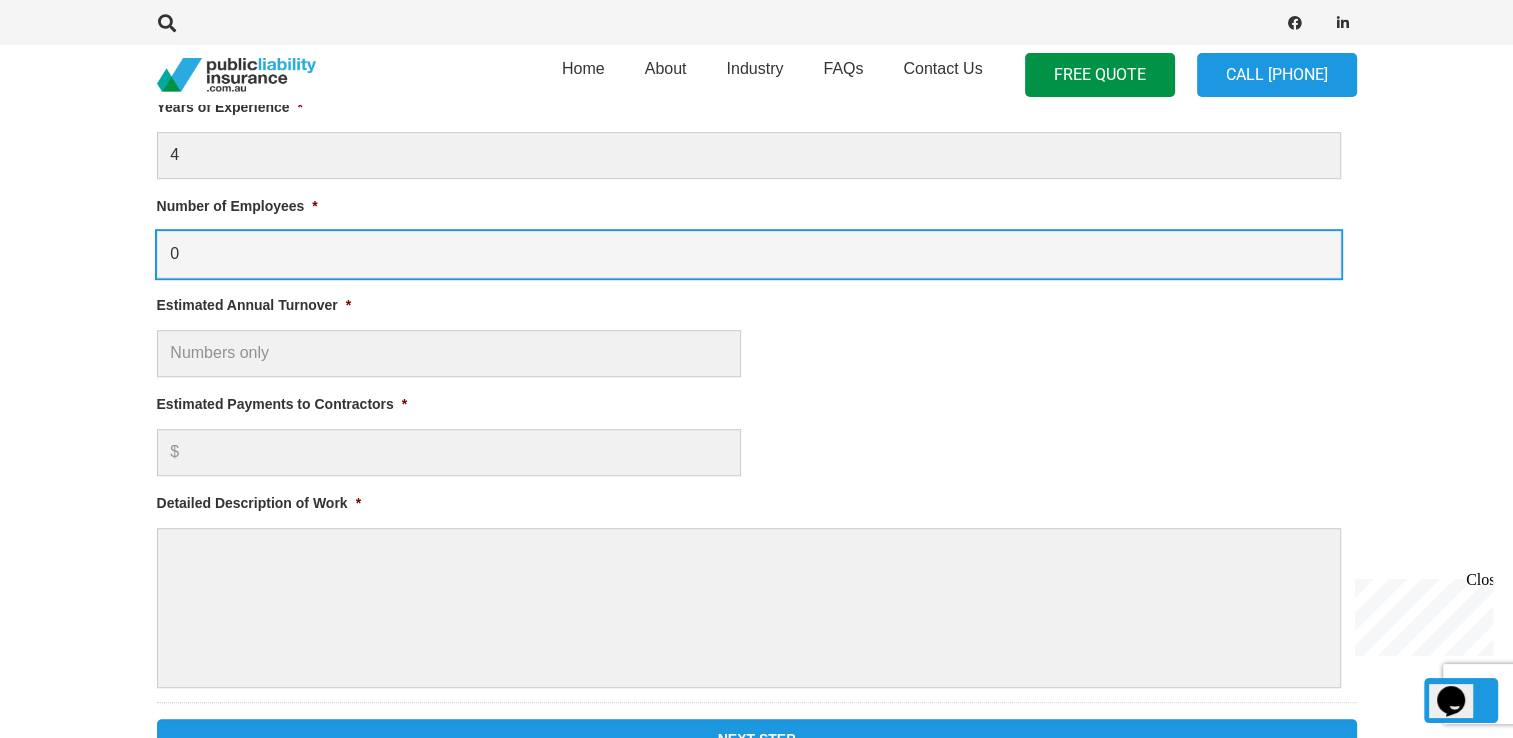 type on "0" 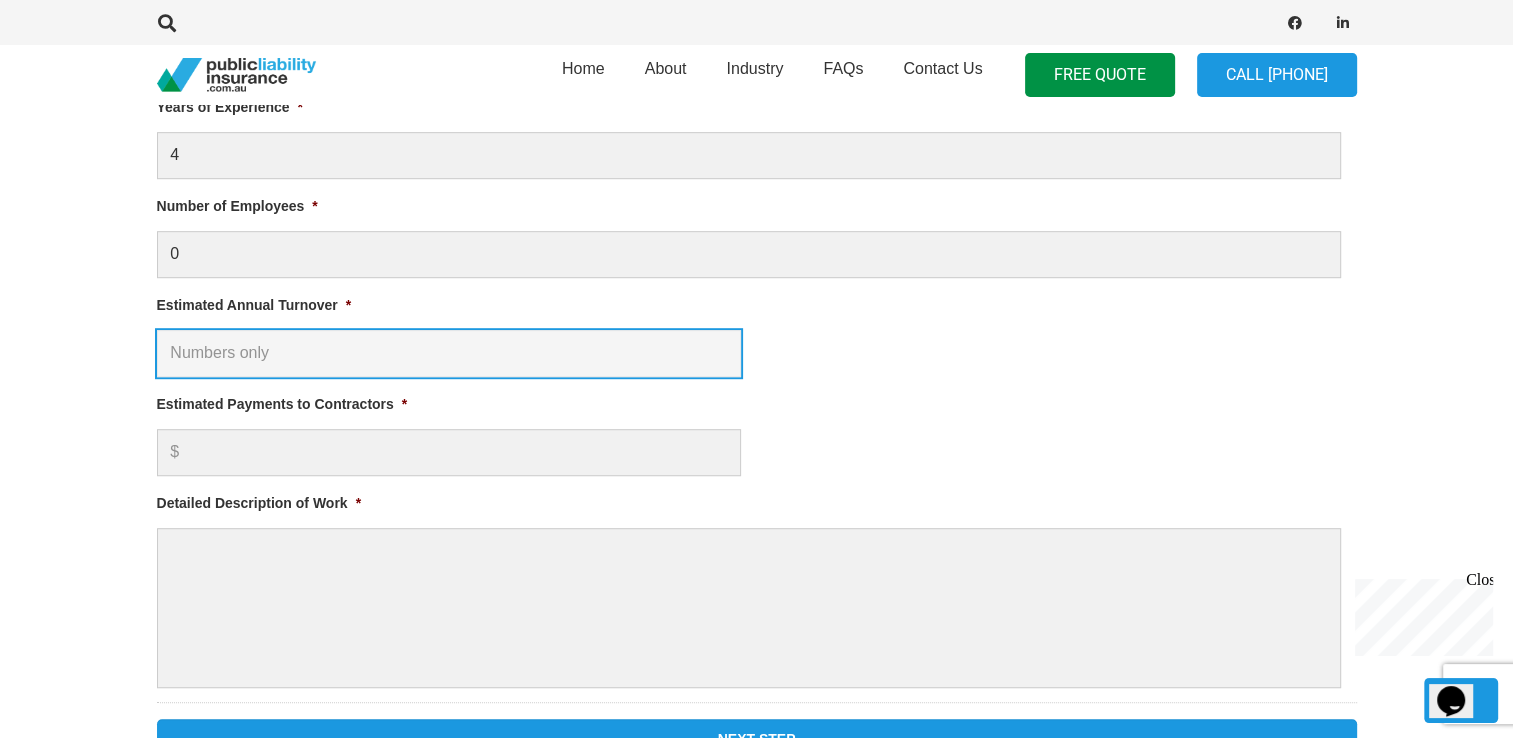 click on "Estimated Annual Turnover *" at bounding box center (449, 353) 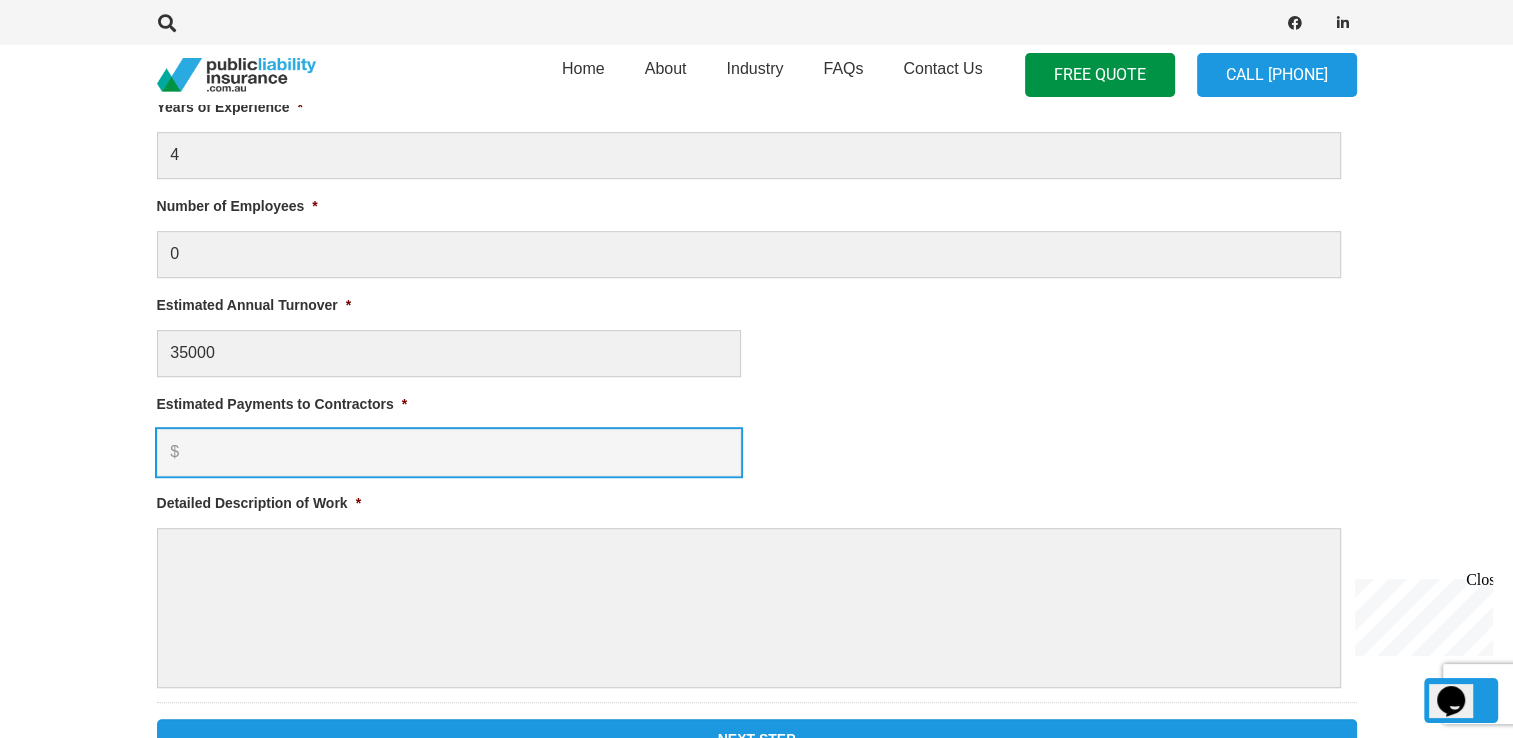 type on "$ 35,000.00" 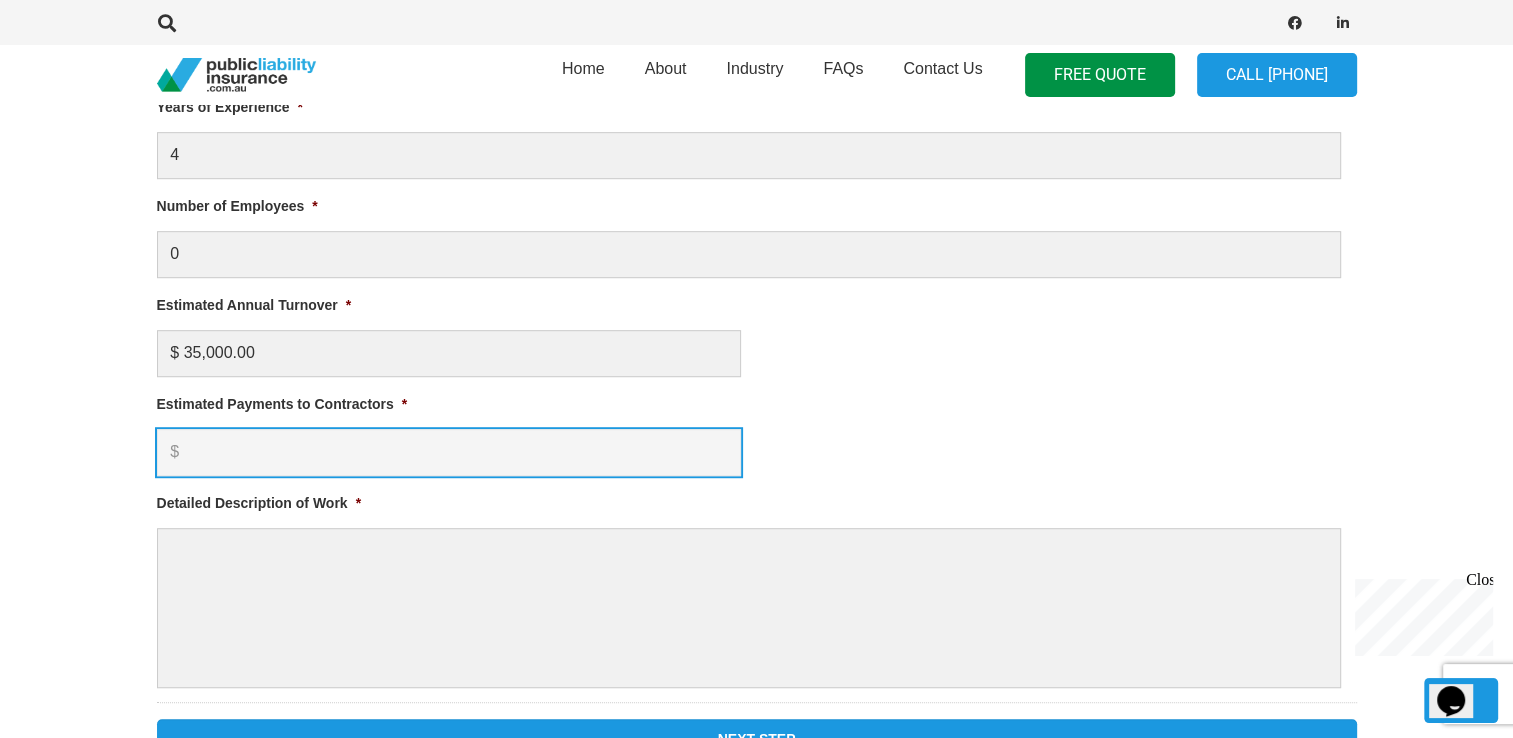click on "Estimated Payments to Contractors *" at bounding box center [449, 452] 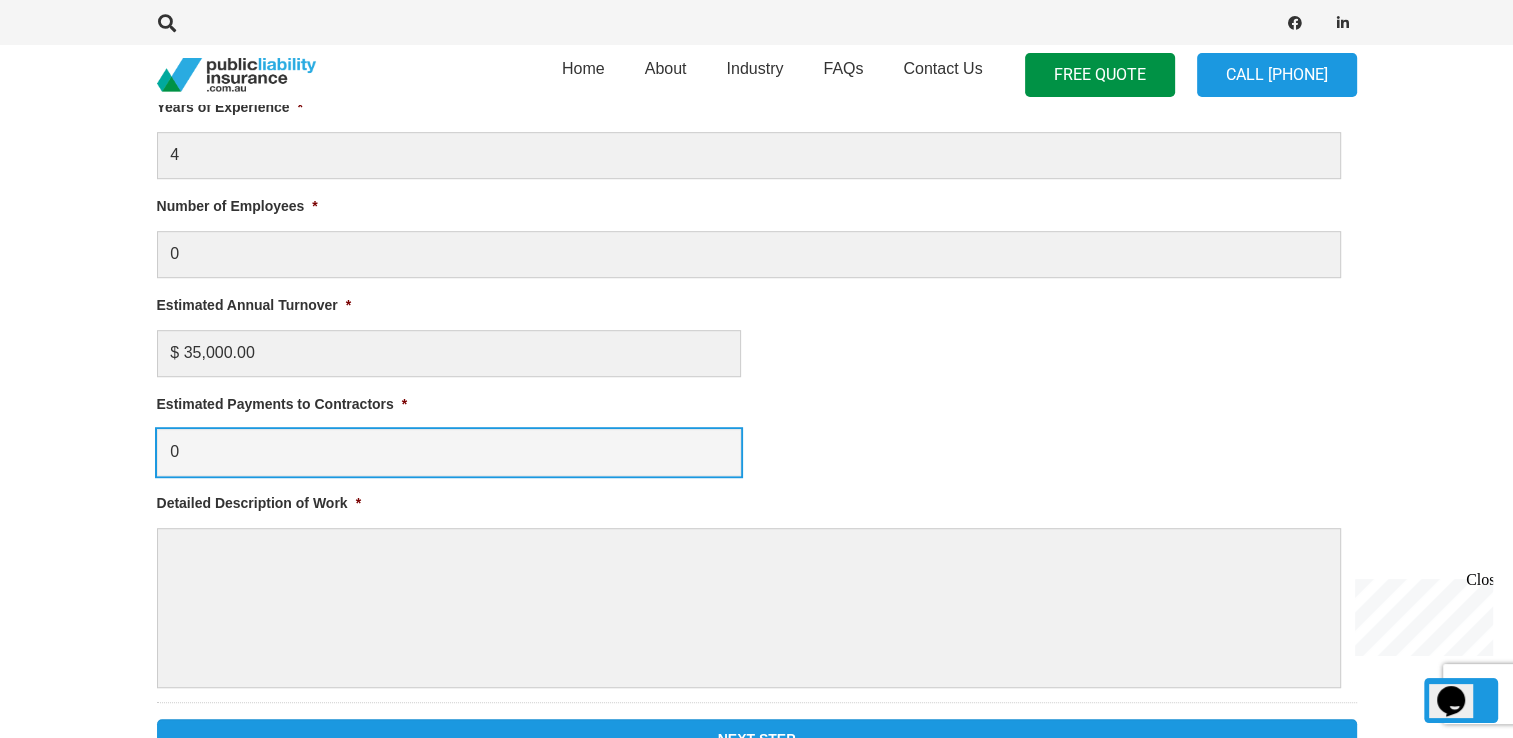 type on "0" 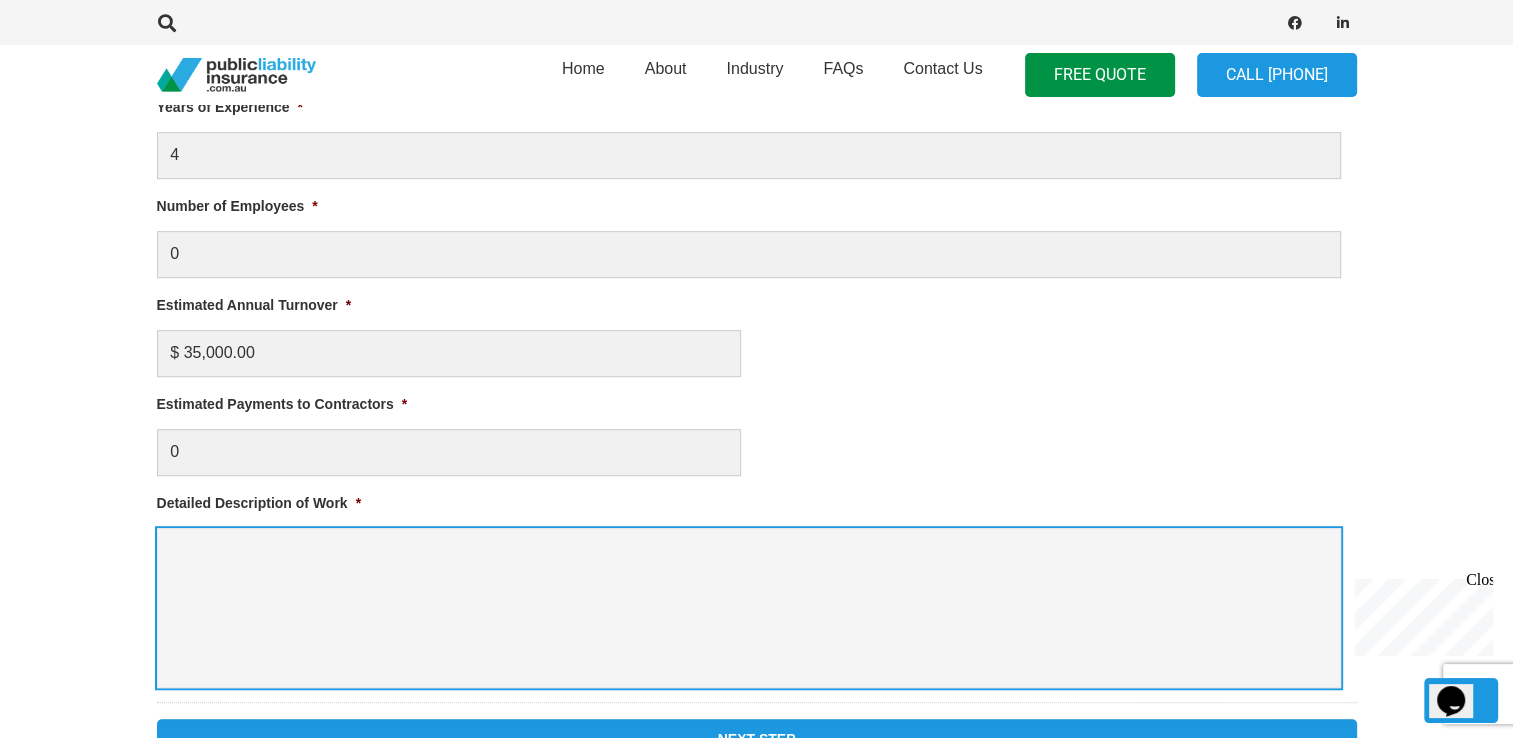 click on "Detailed Description of Work *" at bounding box center (749, 608) 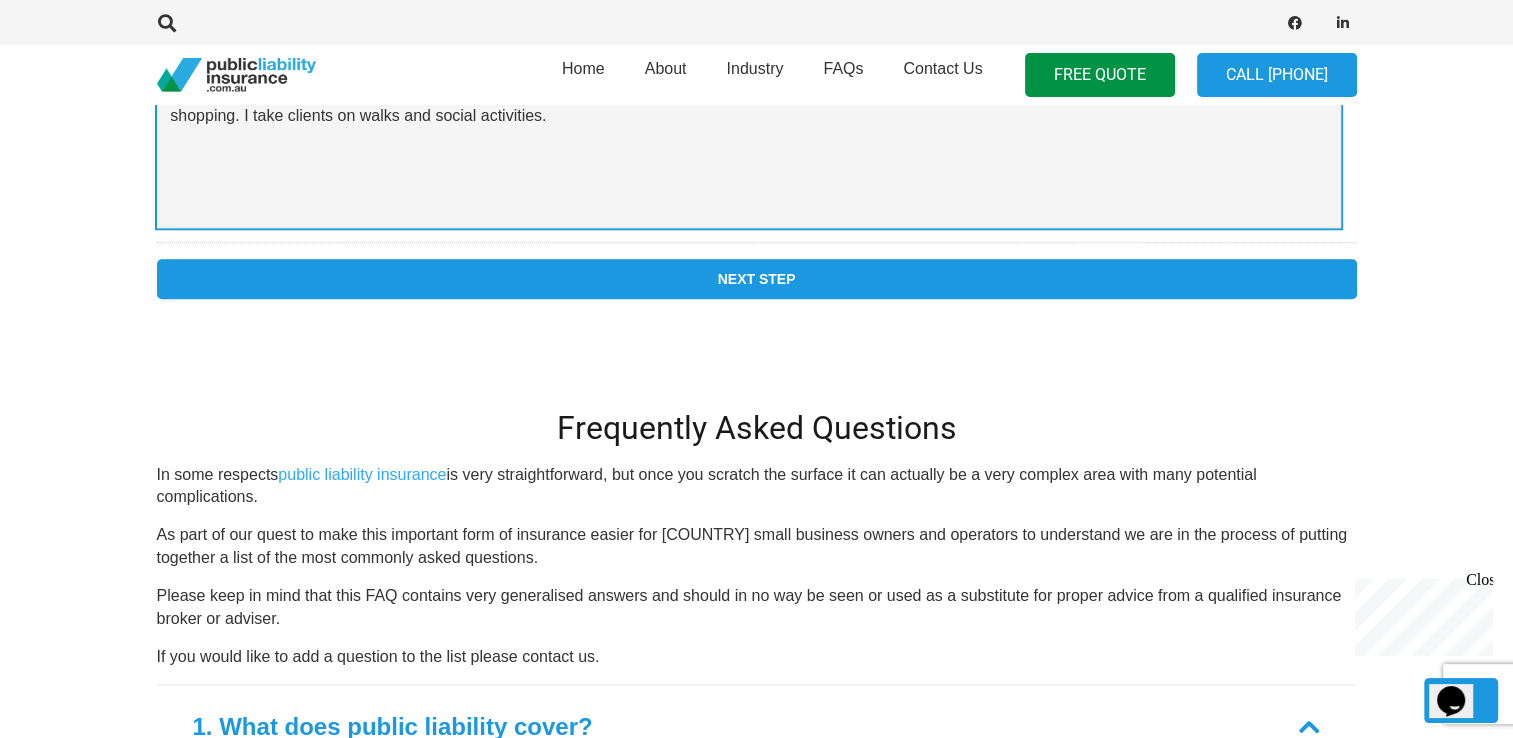 scroll, scrollTop: 1649, scrollLeft: 0, axis: vertical 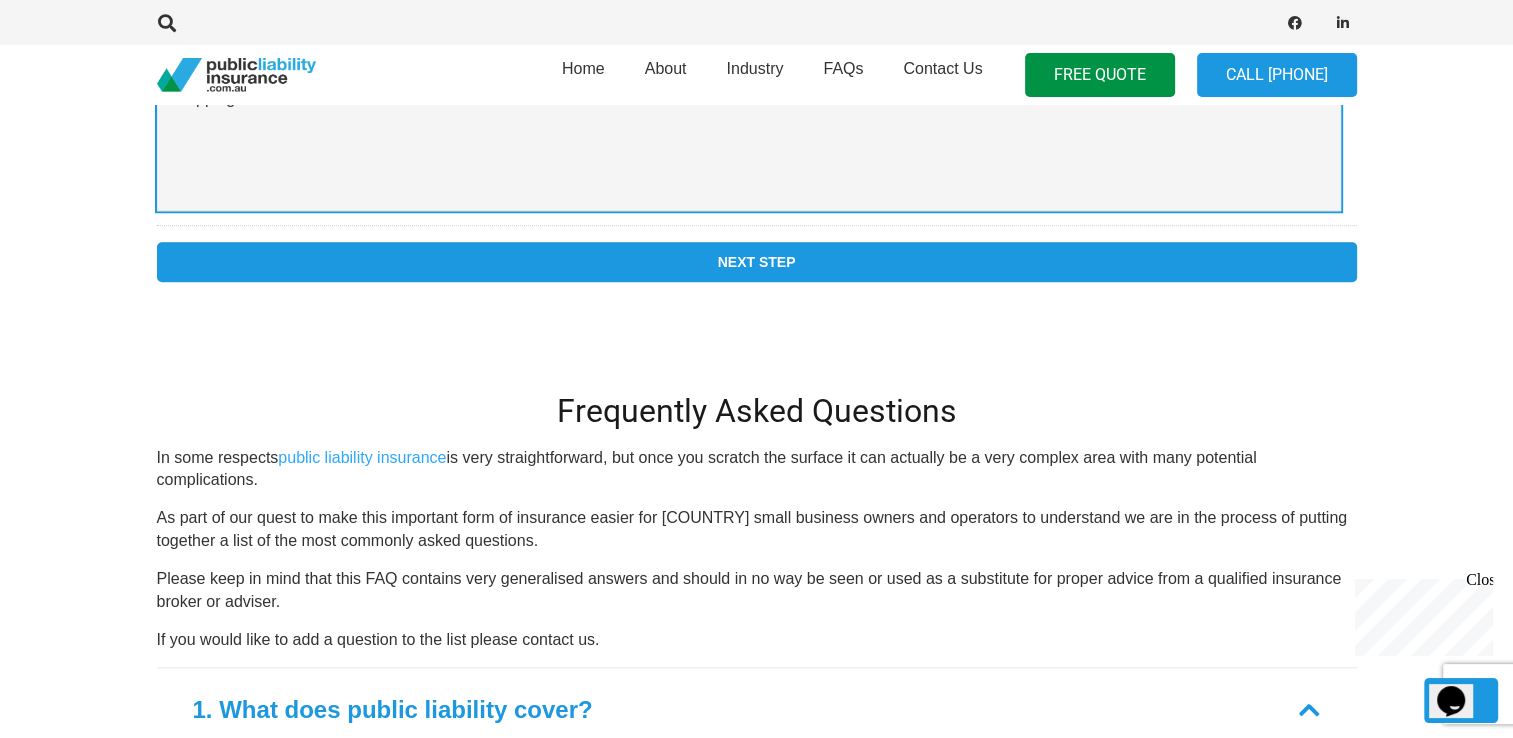 type on "I support clients who have disabilities. I assist in personal care such as showering, dressing, cooking, cleaning. I take clients out for appointments and grocery shopping. I take clients on walks and social activities." 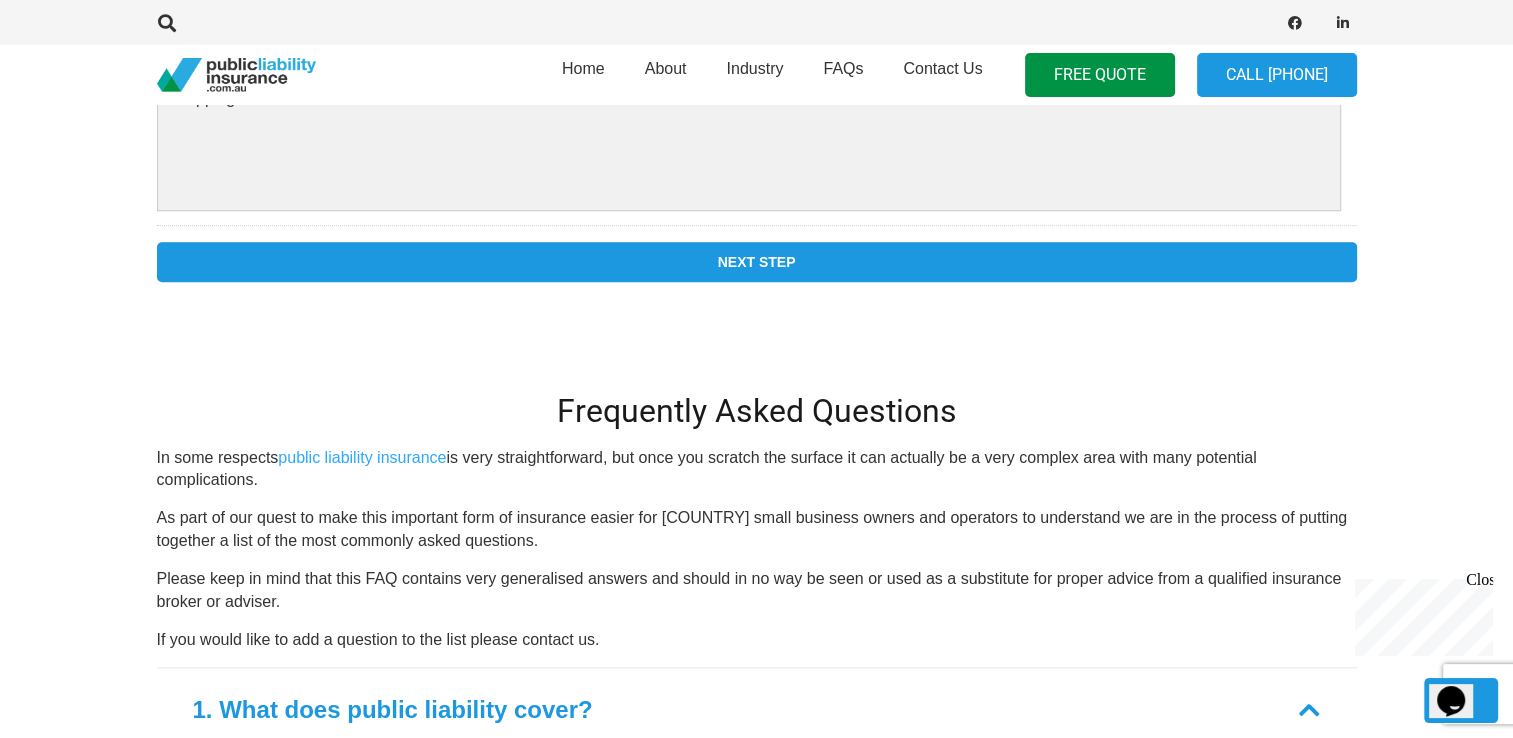 click on "Next Step" at bounding box center (757, 253) 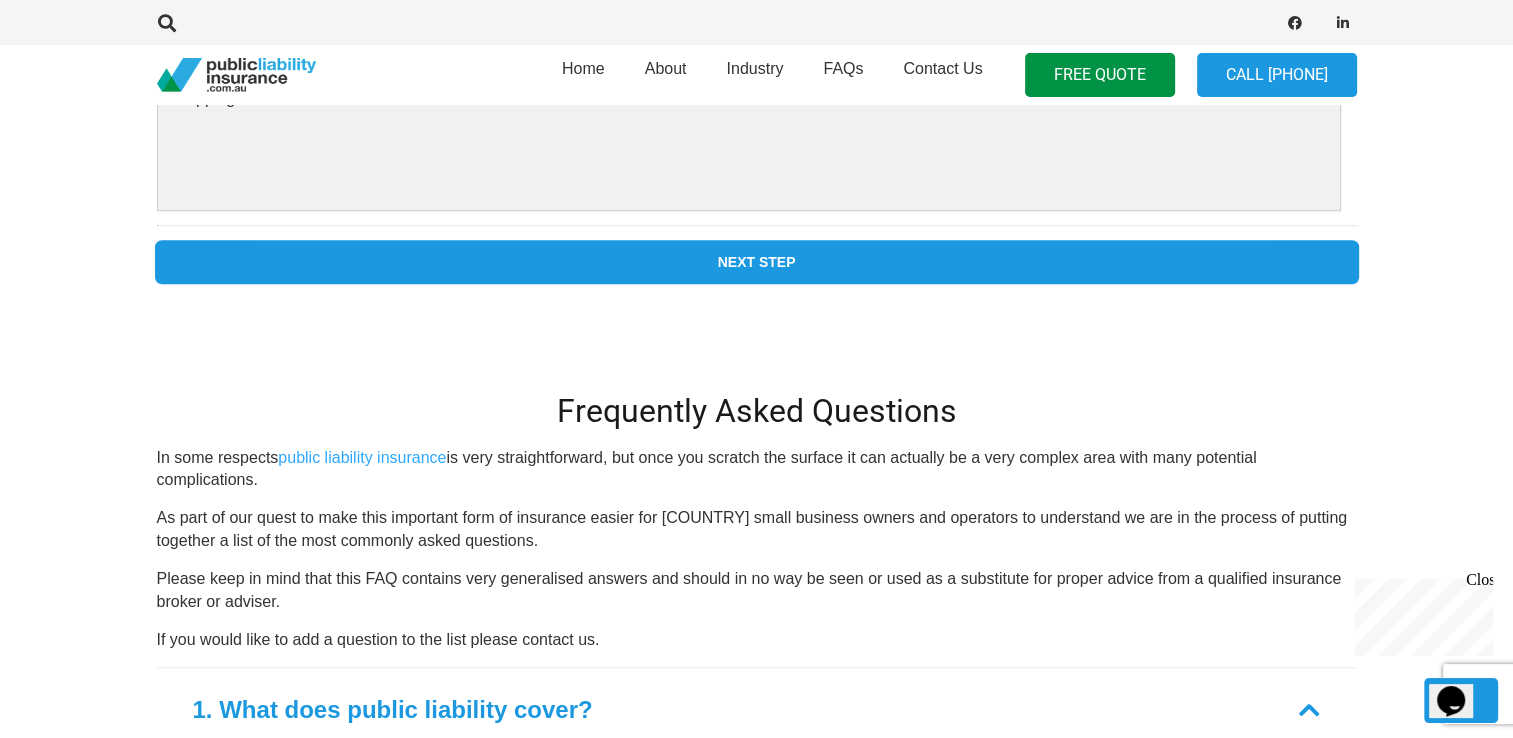 click on "Next Step" at bounding box center (757, 262) 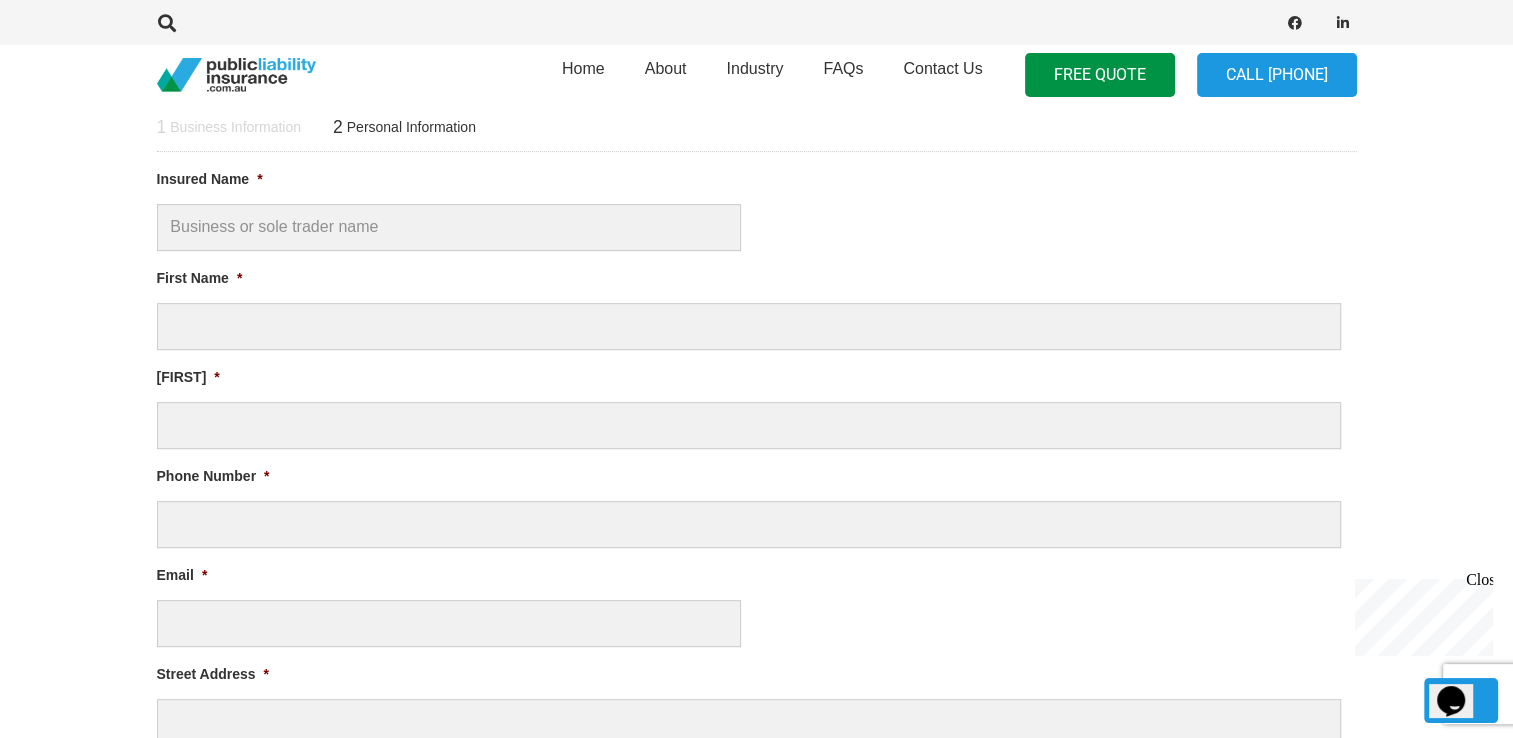scroll, scrollTop: 0, scrollLeft: 0, axis: both 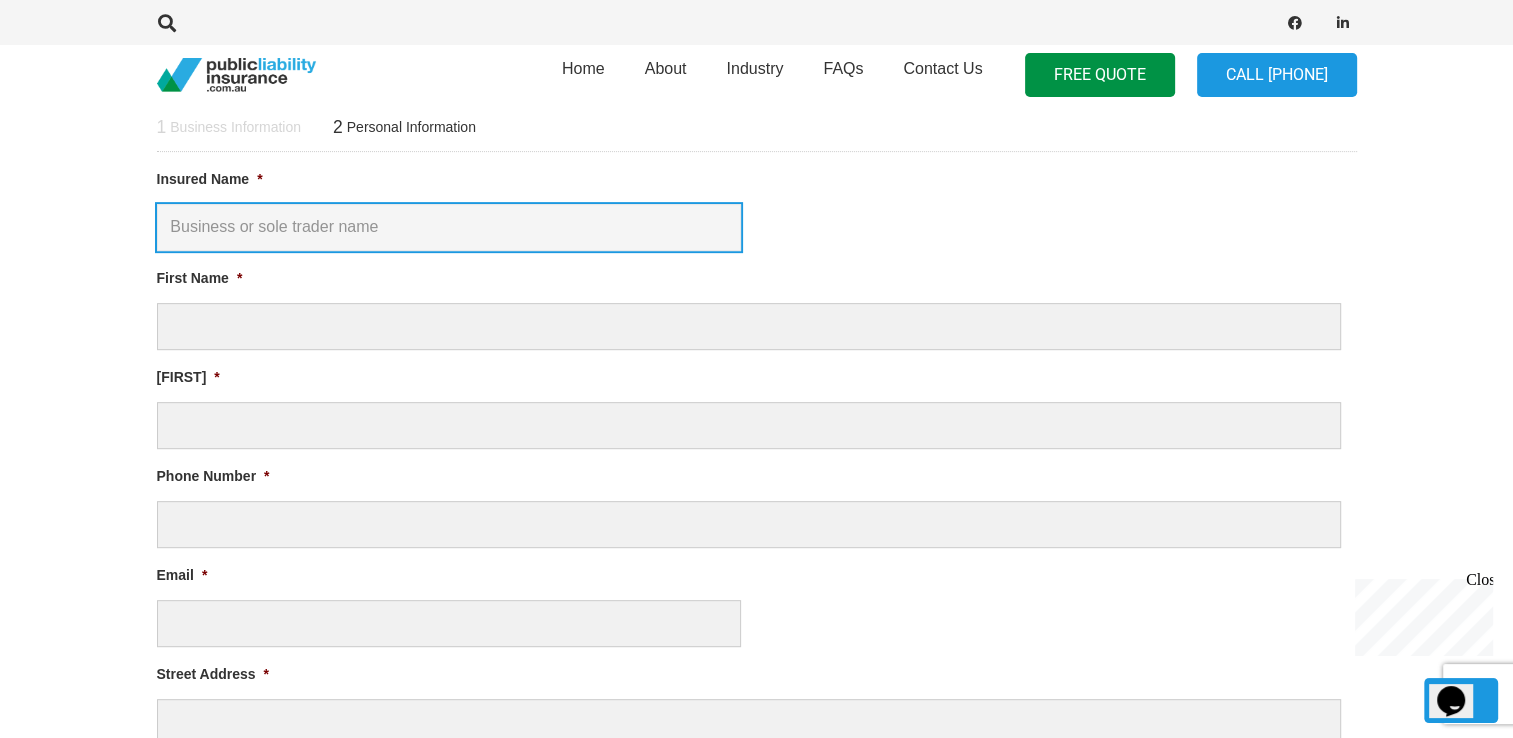 click on "Insured Name *" at bounding box center (449, 227) 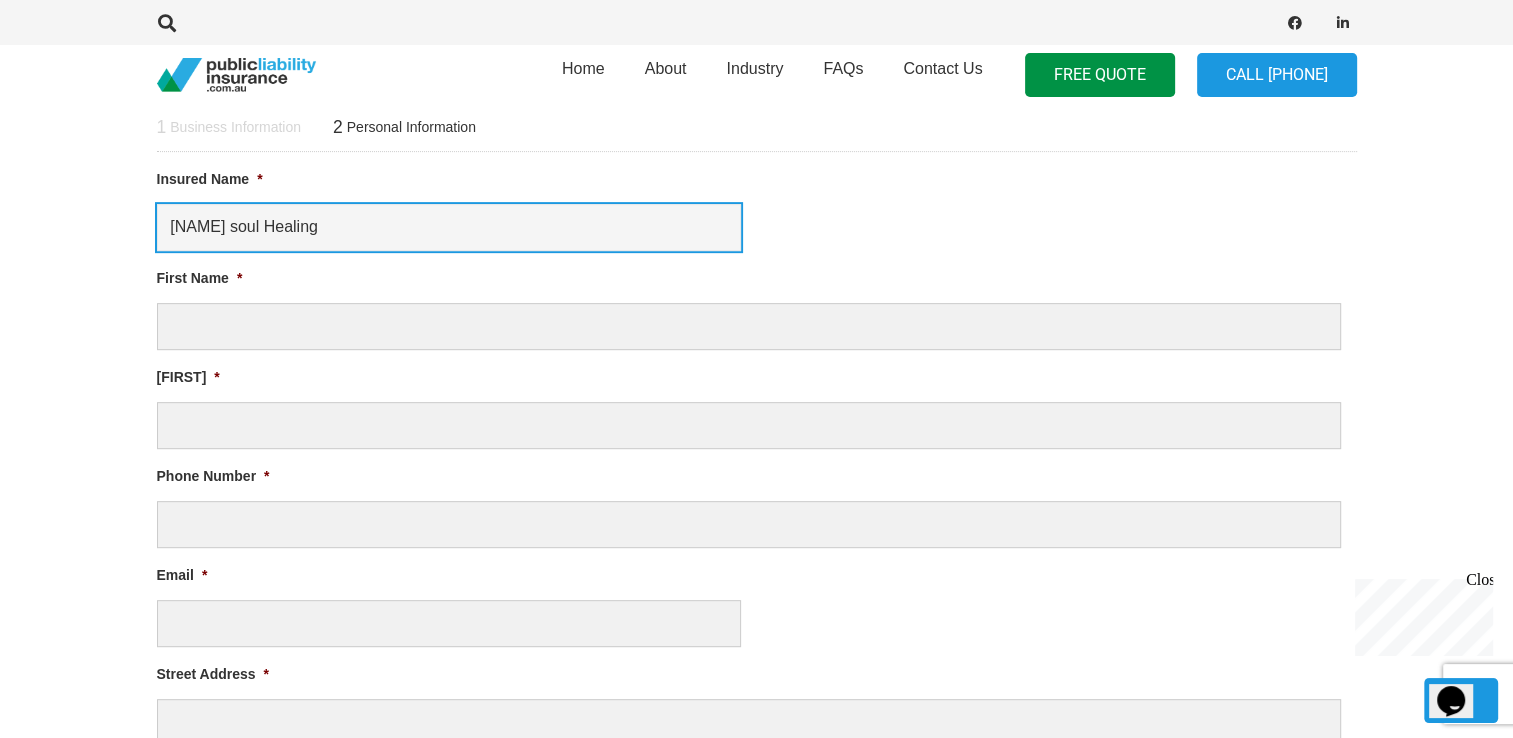 type on "Luna soul Healing" 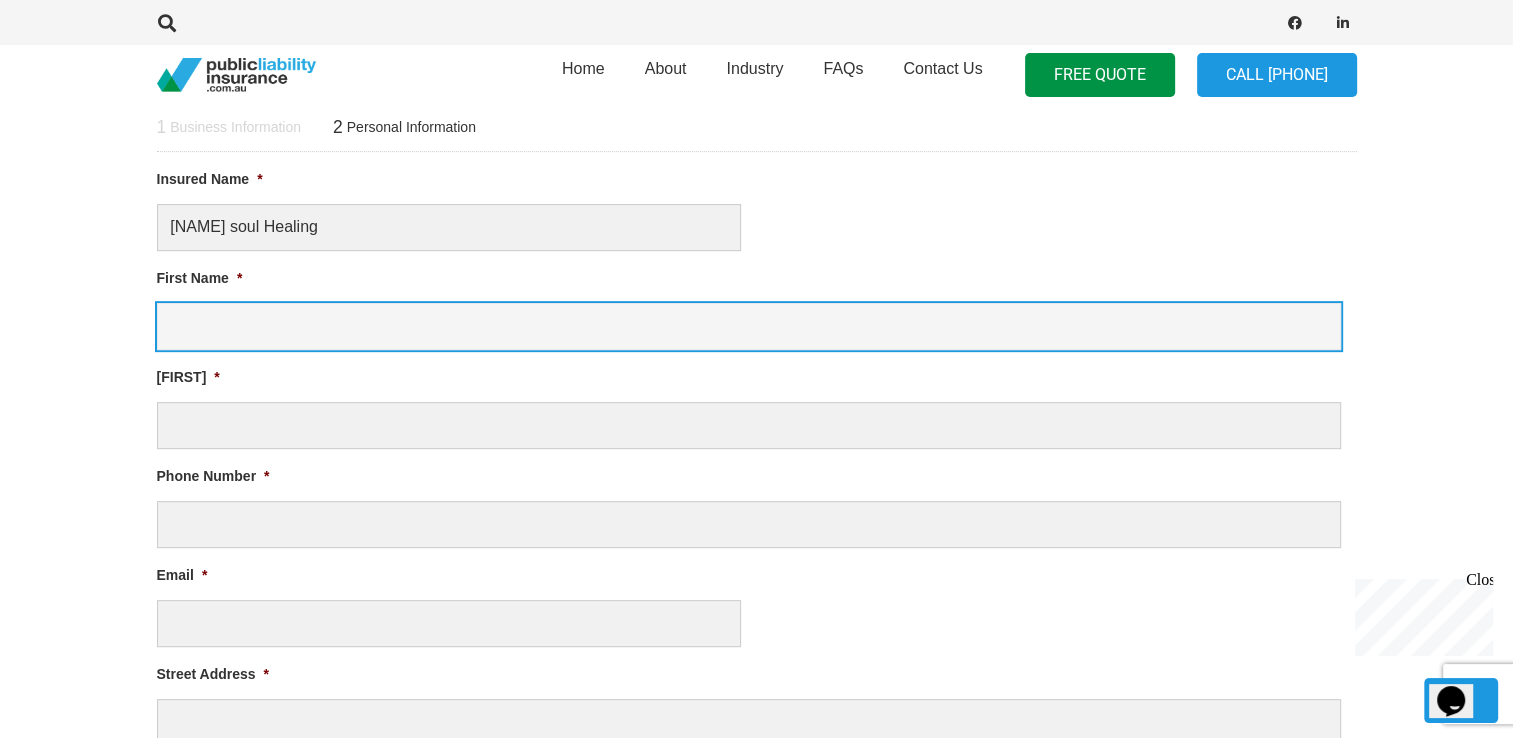 click on "First Name *" at bounding box center [749, 326] 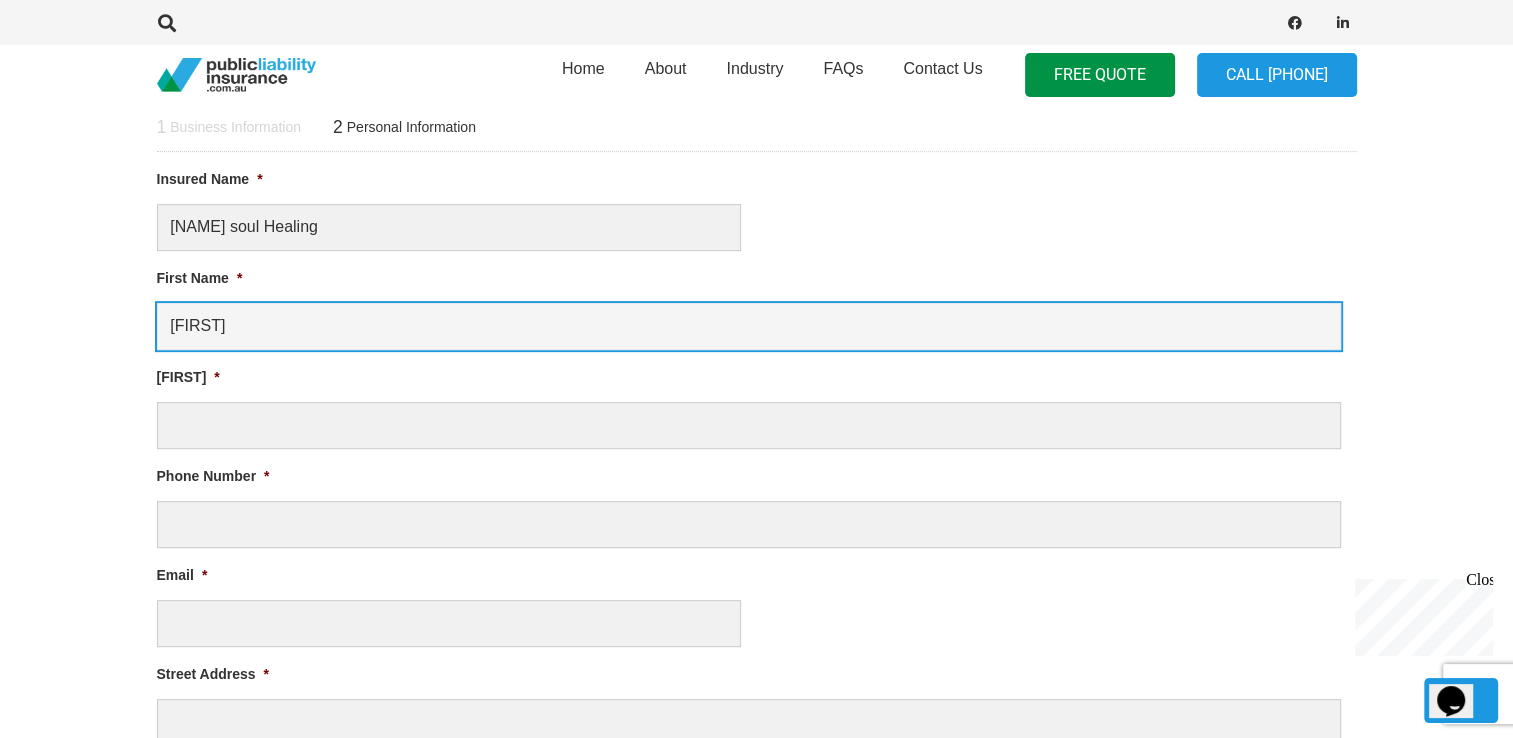 type on "Megan" 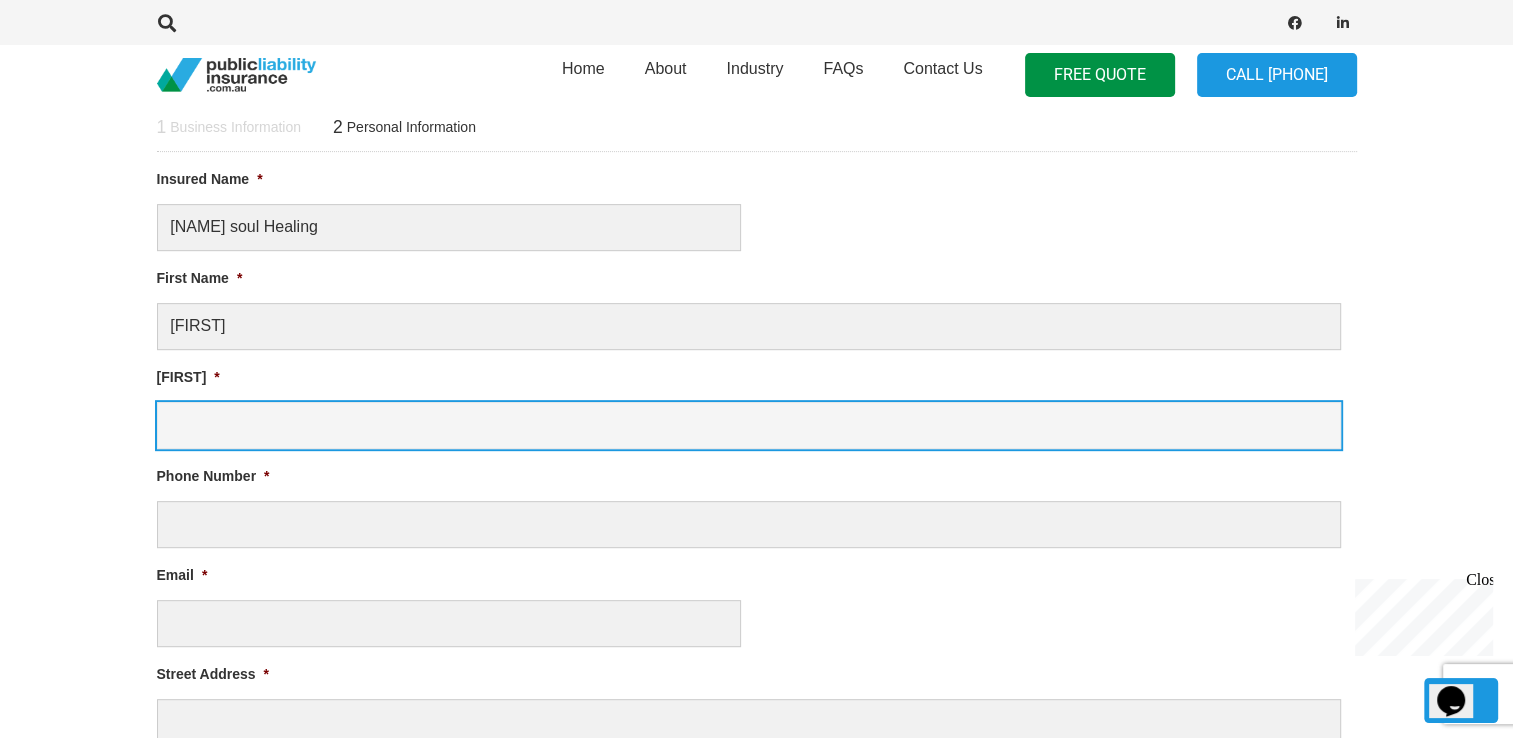 click on "Last Name *" at bounding box center (749, 425) 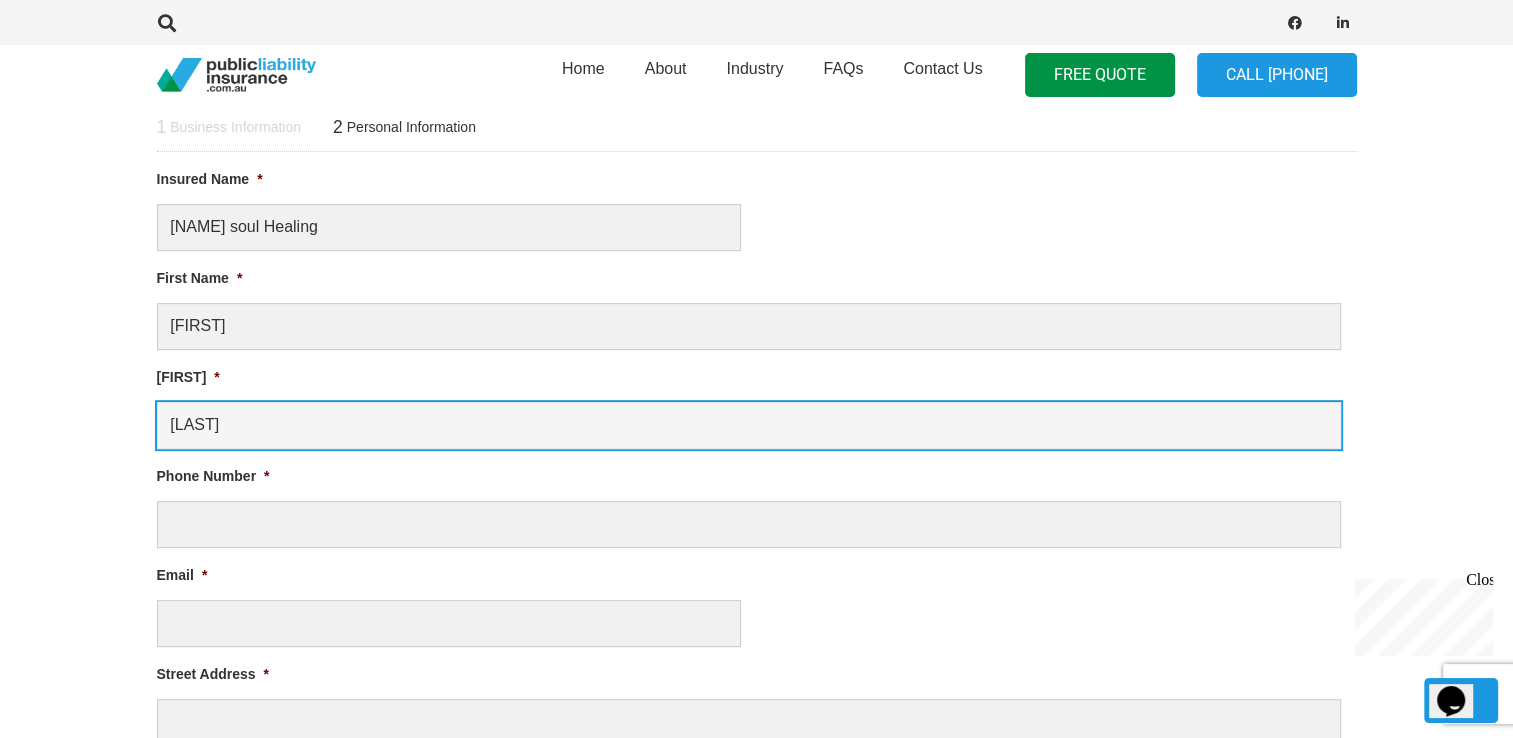 type on "Killeen" 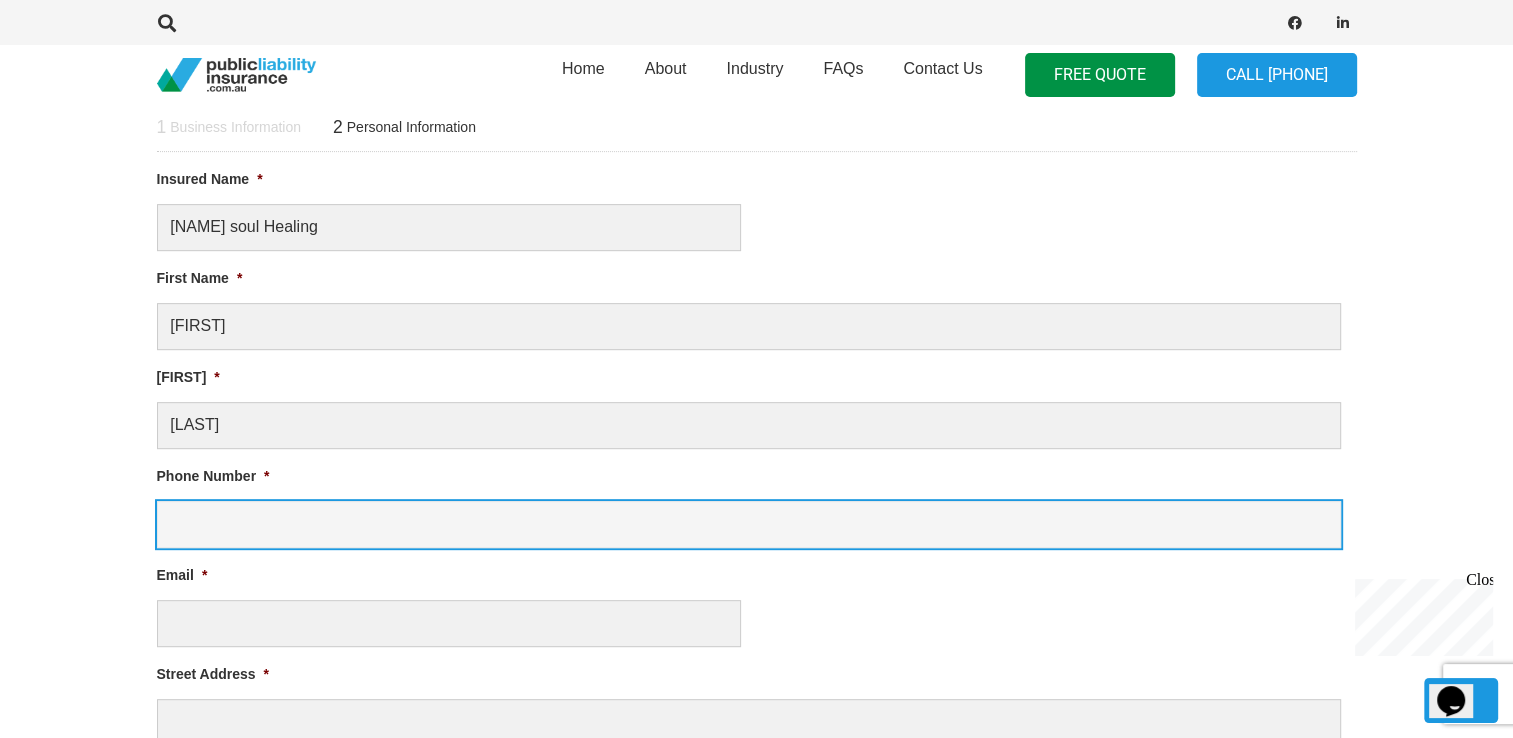 click on "Phone Number *" at bounding box center (749, 524) 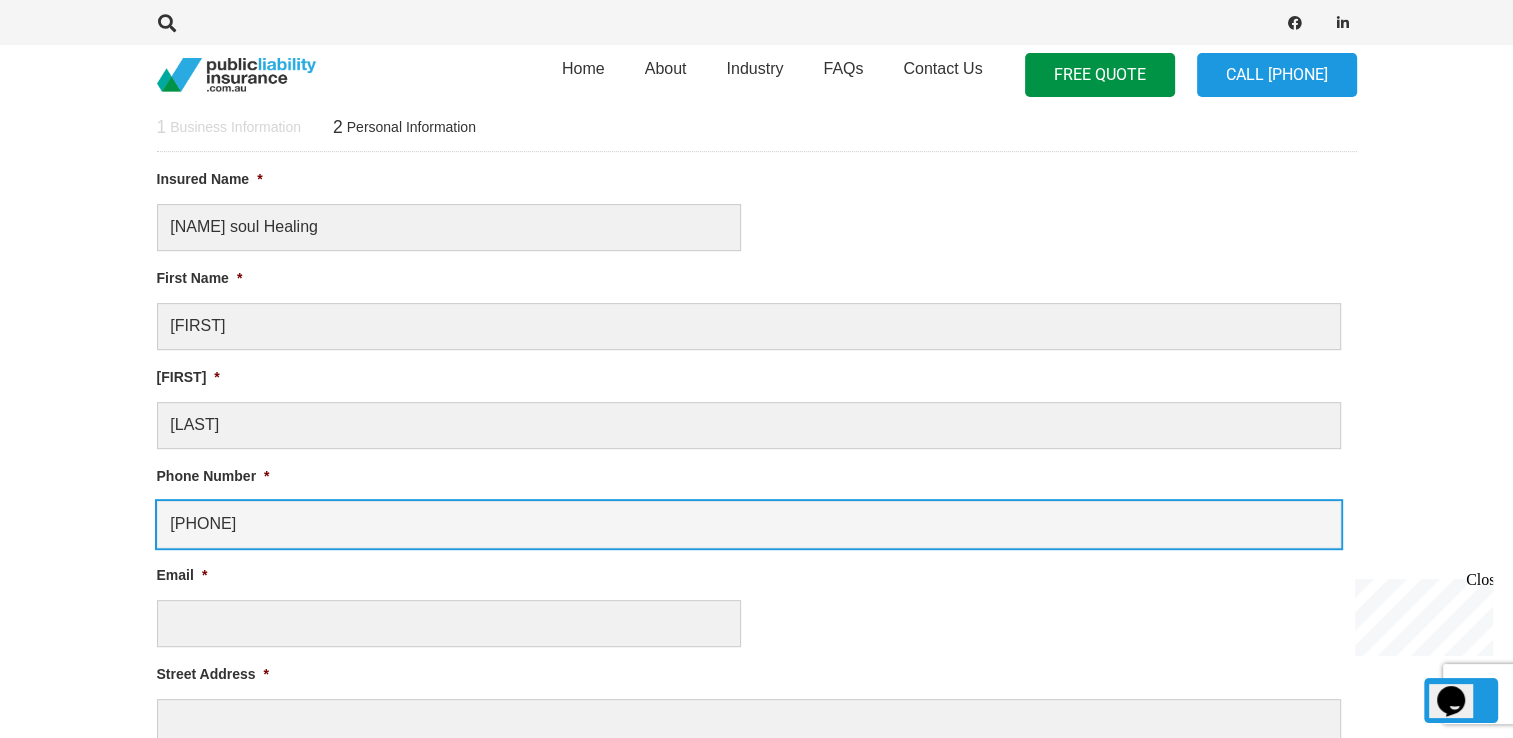 type on "0438044044" 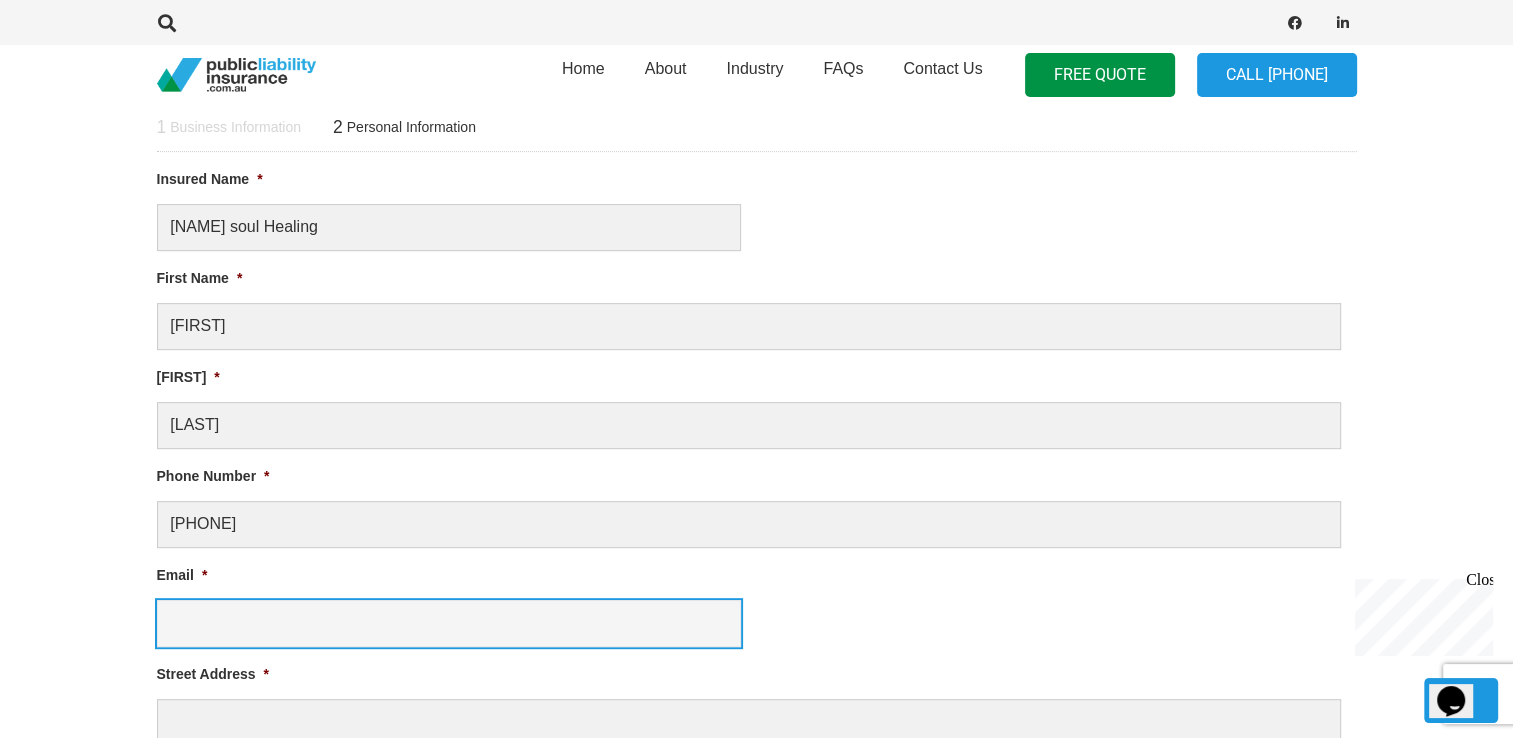 click on "Email *" at bounding box center [449, 623] 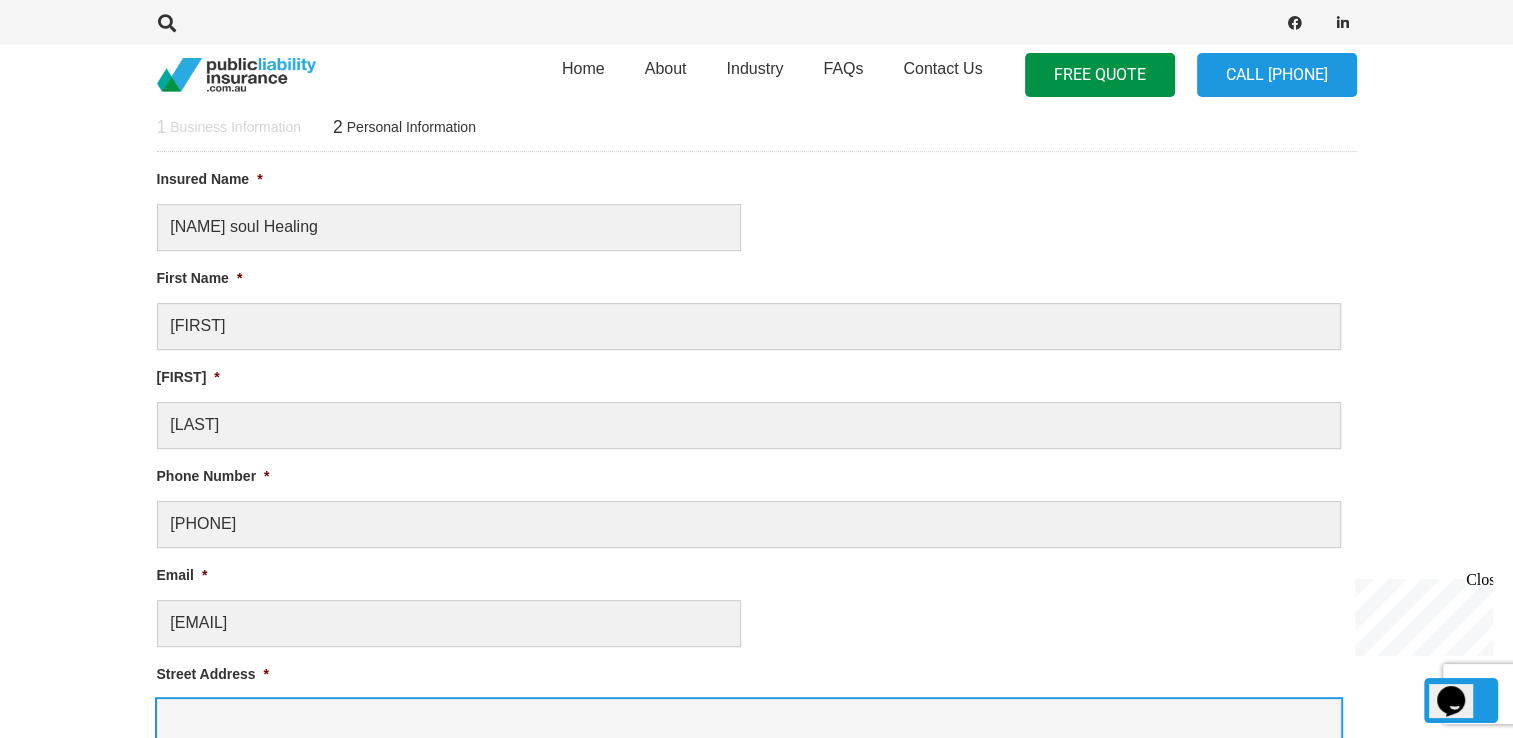 type on "U 2/13-15 Rennie Street" 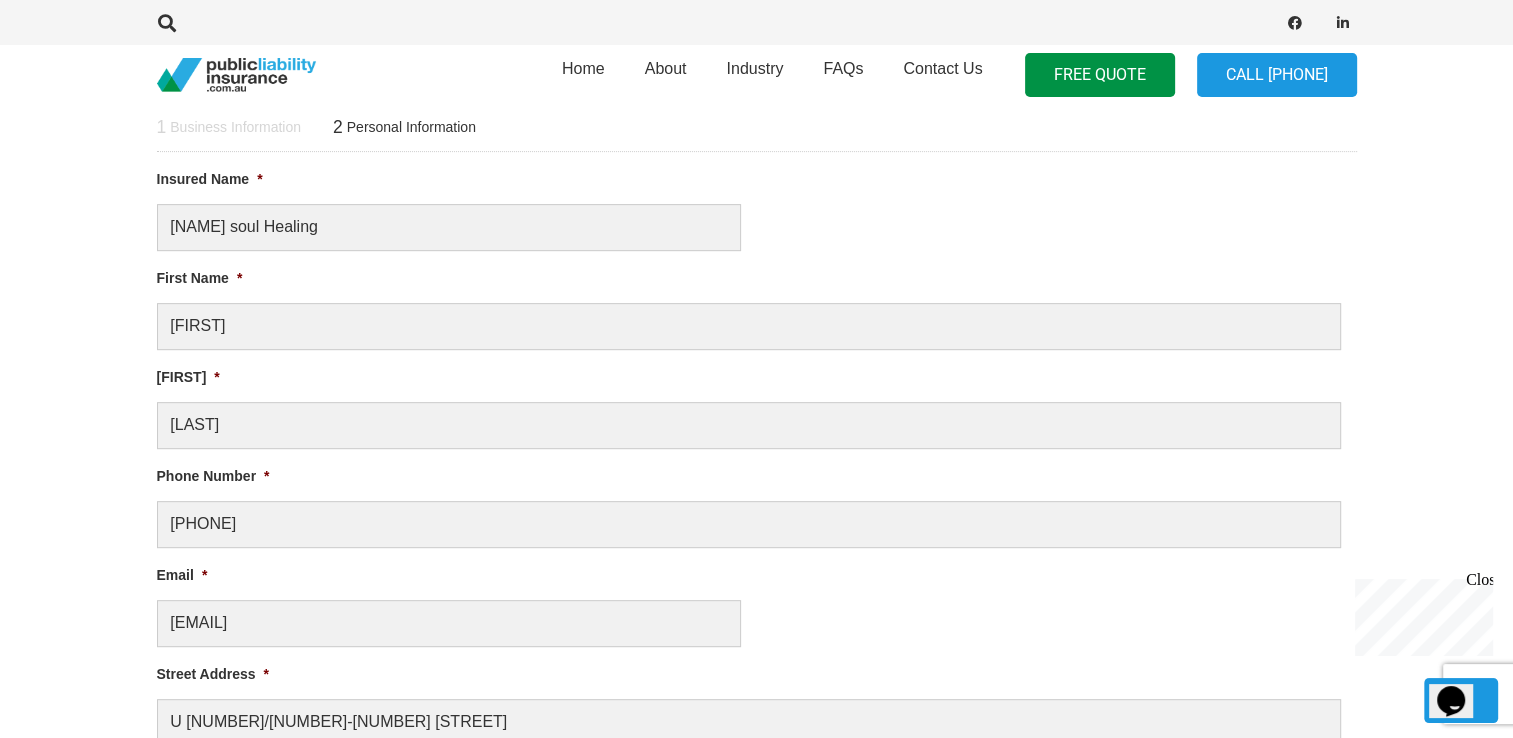 type on "Lara" 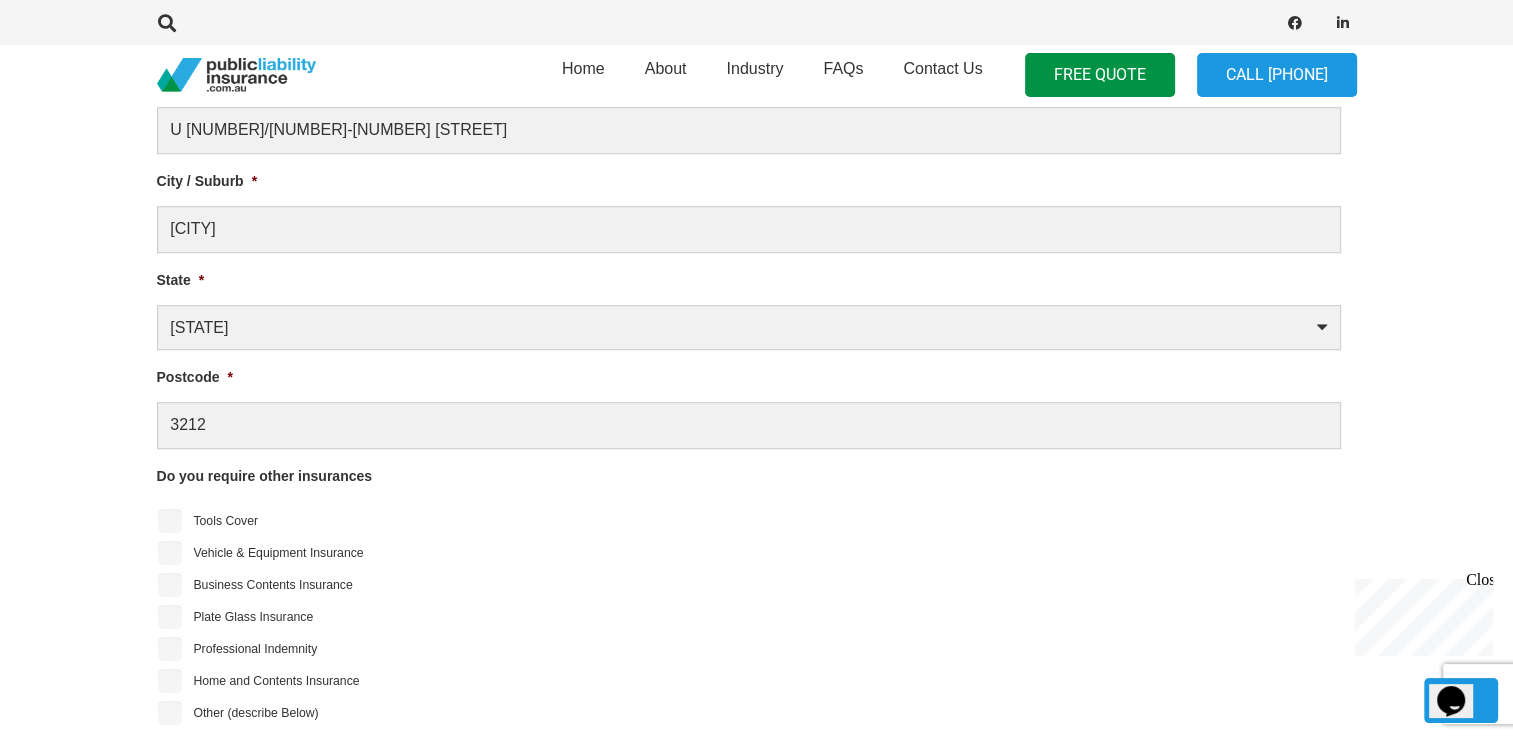 scroll, scrollTop: 1435, scrollLeft: 0, axis: vertical 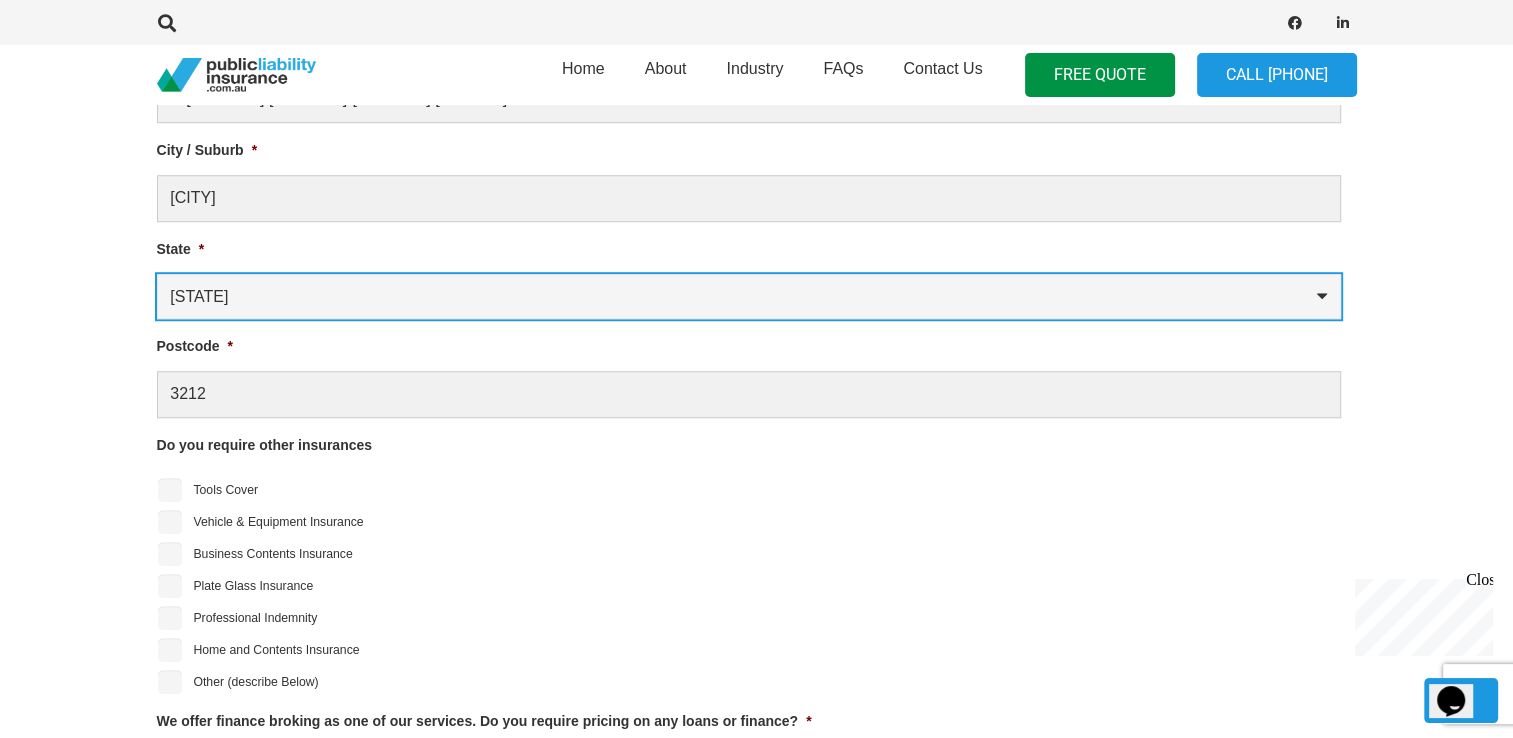 click on "Australian Capital Territory New South Wales Northern Territory Queensland South Australia Tasmania Victoria Western Australia" at bounding box center (749, 296) 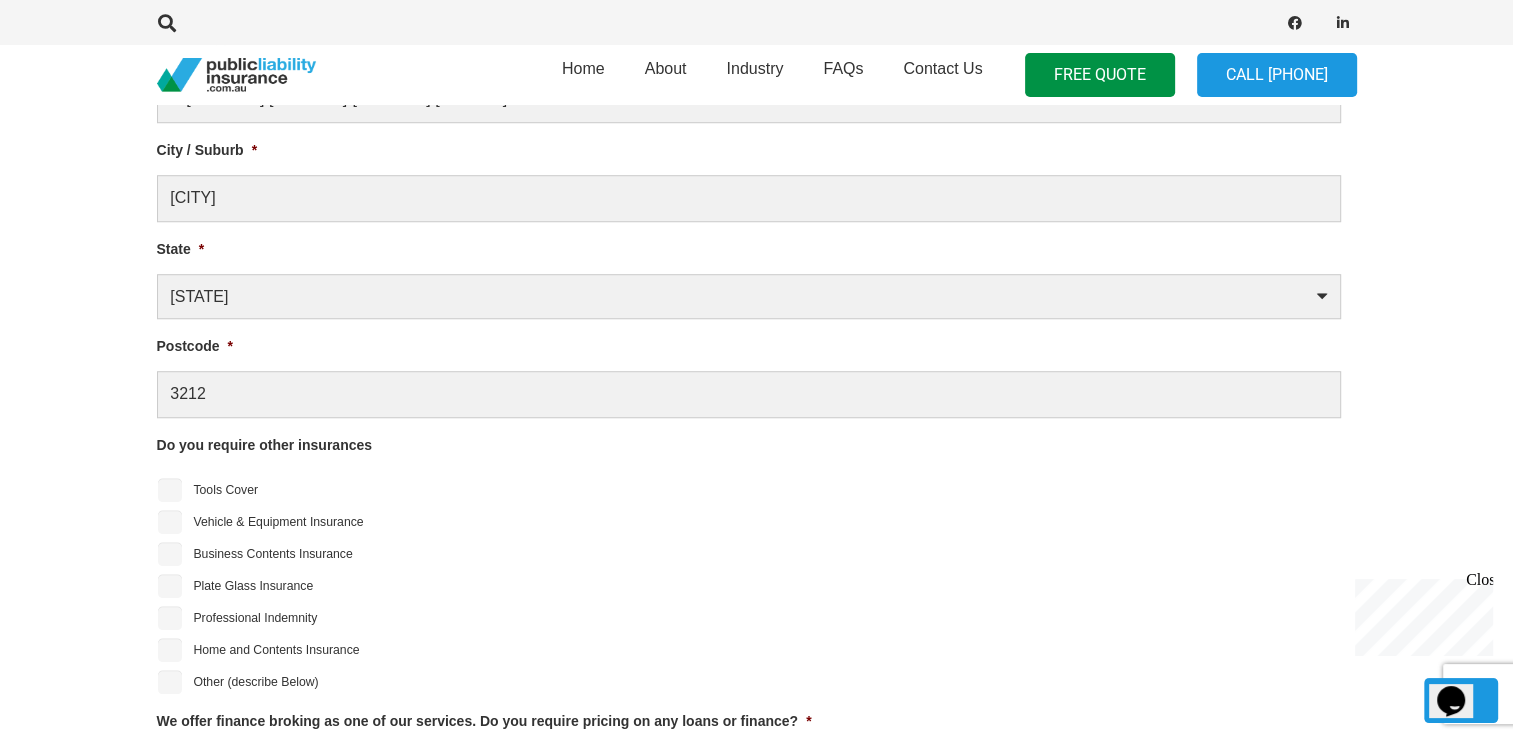 click on "Tools Cover" at bounding box center (757, 490) 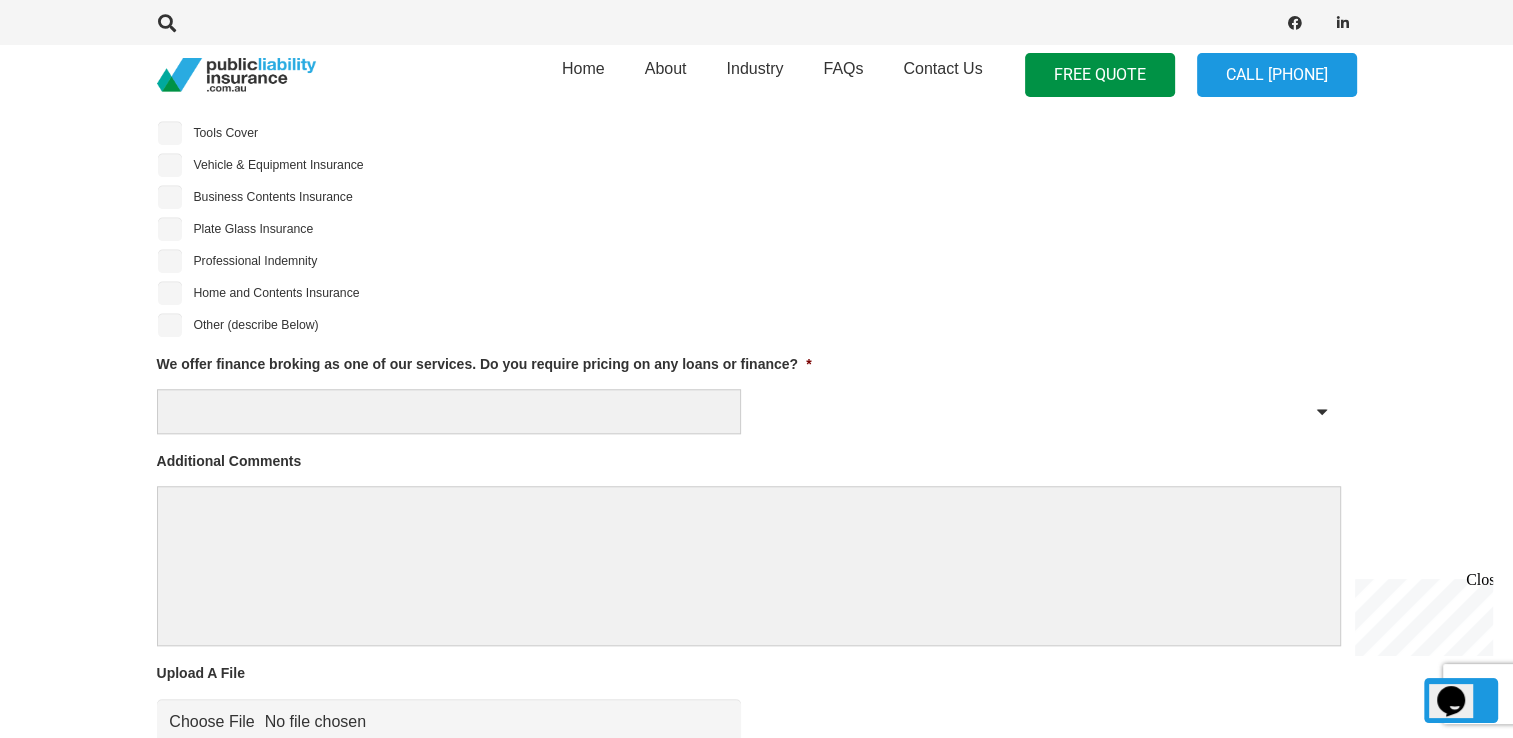 scroll, scrollTop: 1799, scrollLeft: 0, axis: vertical 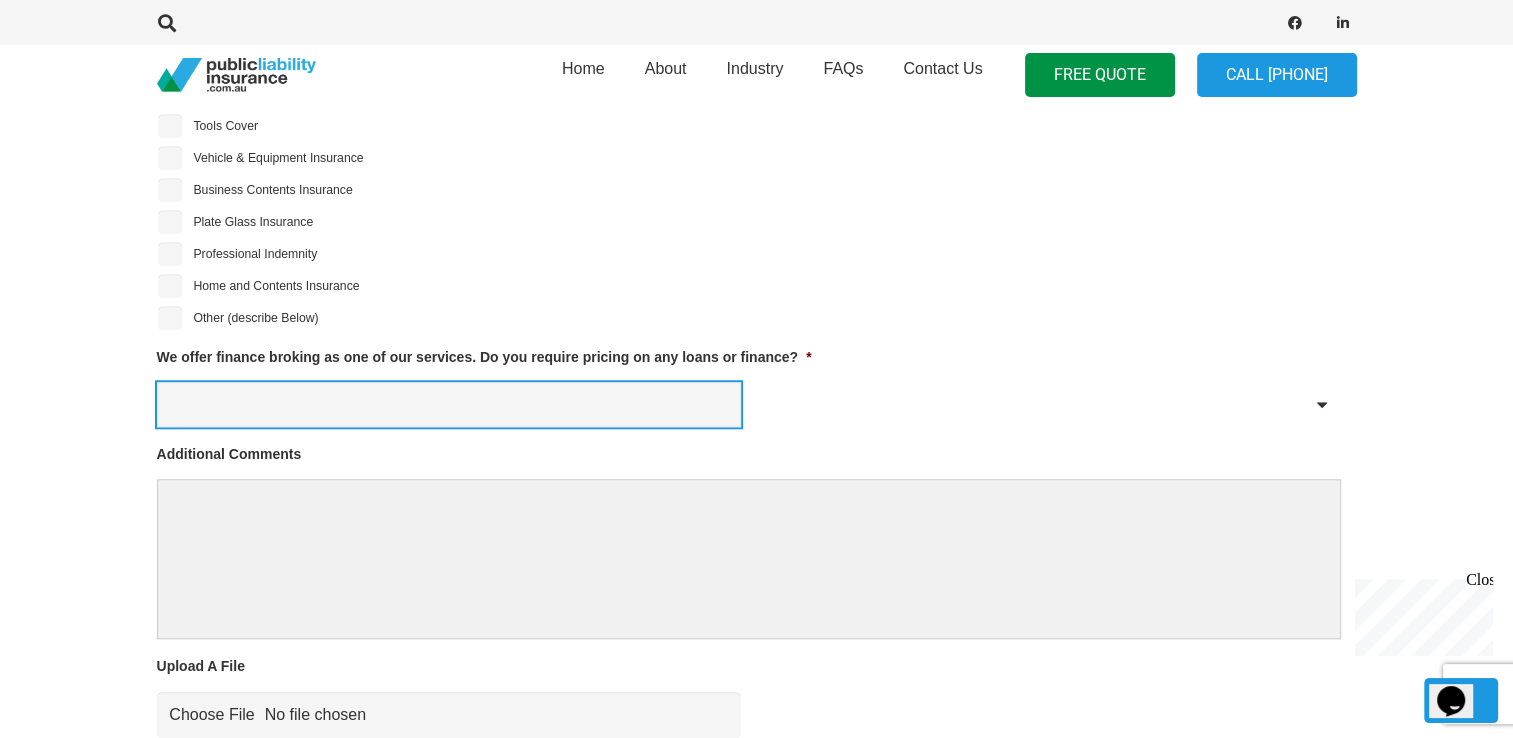 click on "Yes No" at bounding box center (449, 404) 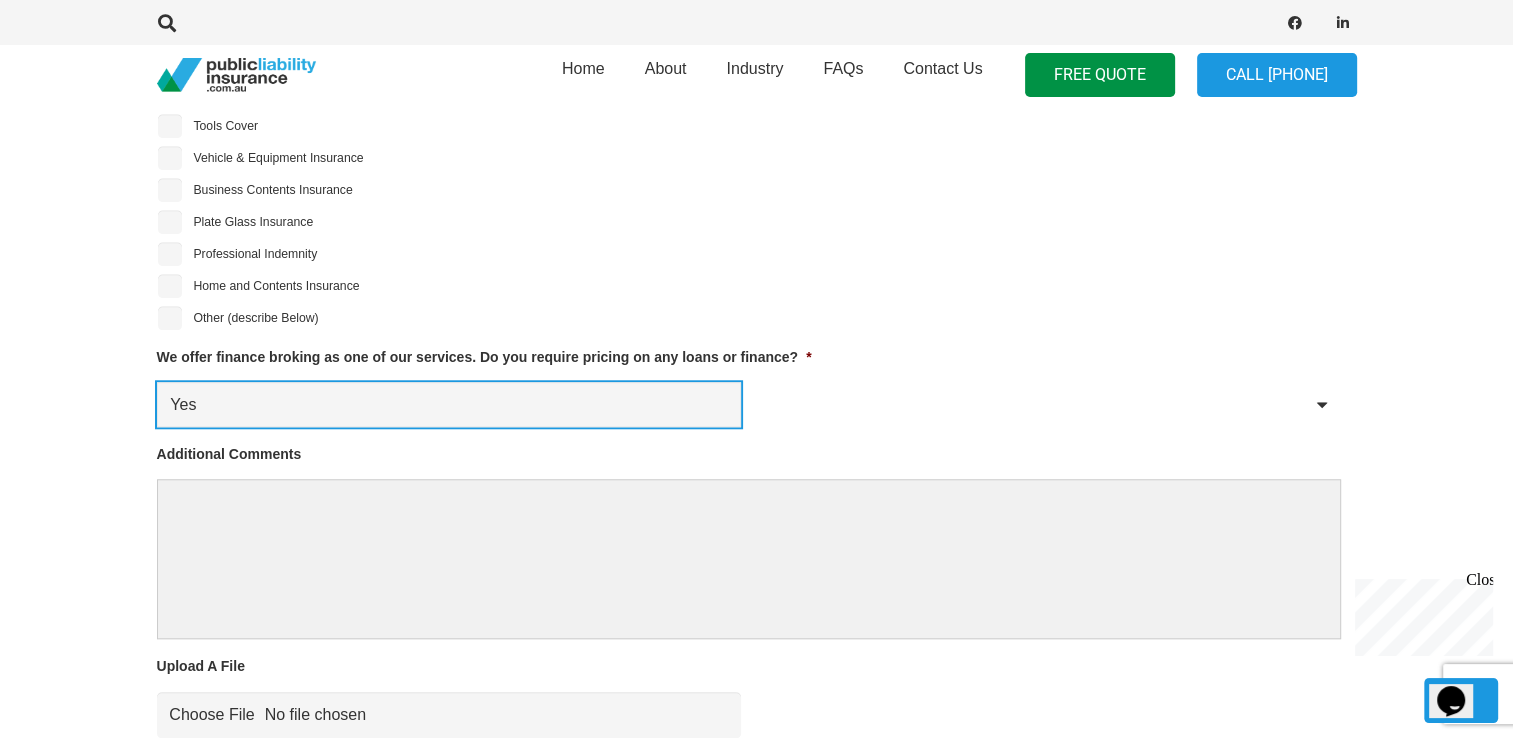 click on "Yes No" at bounding box center [449, 404] 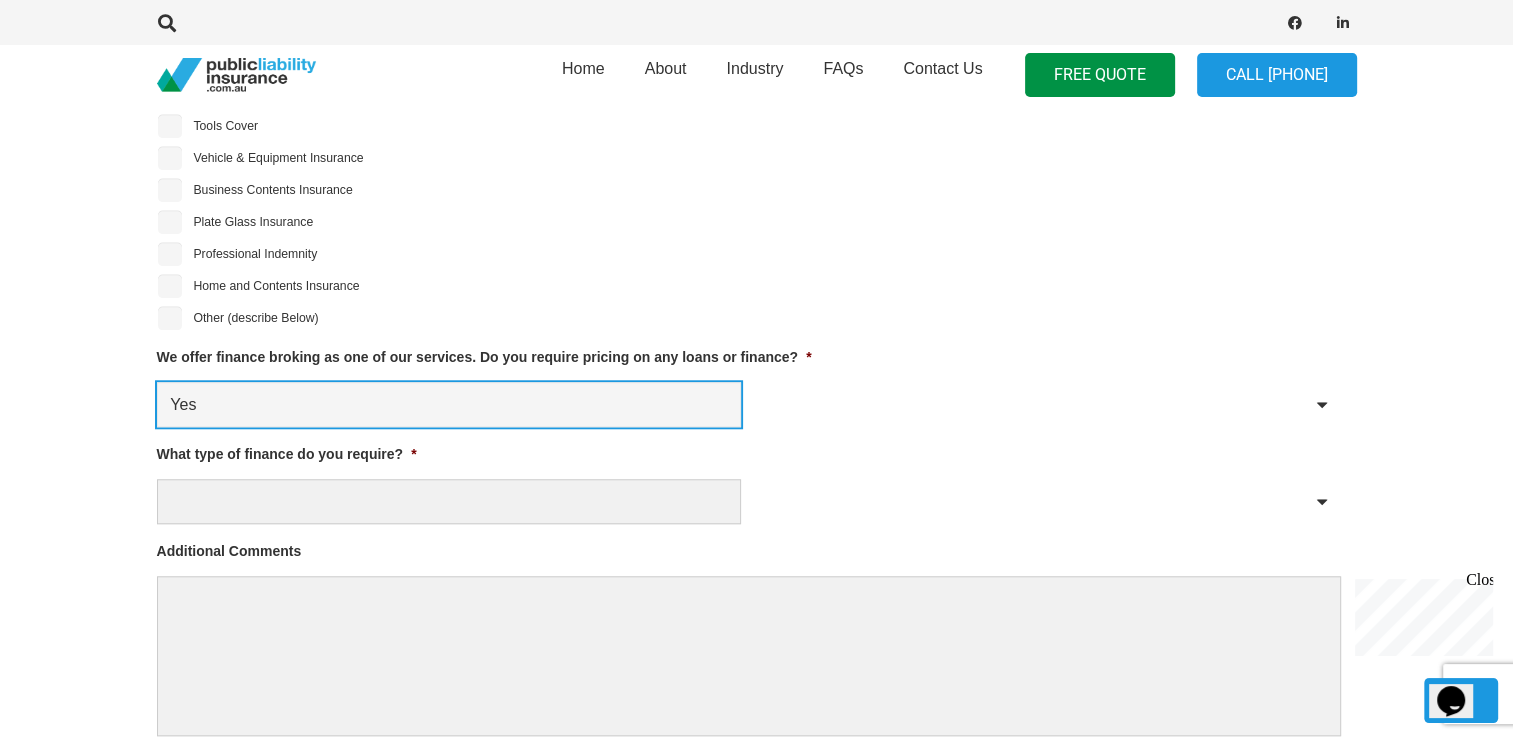 click on "Yes No" at bounding box center (449, 404) 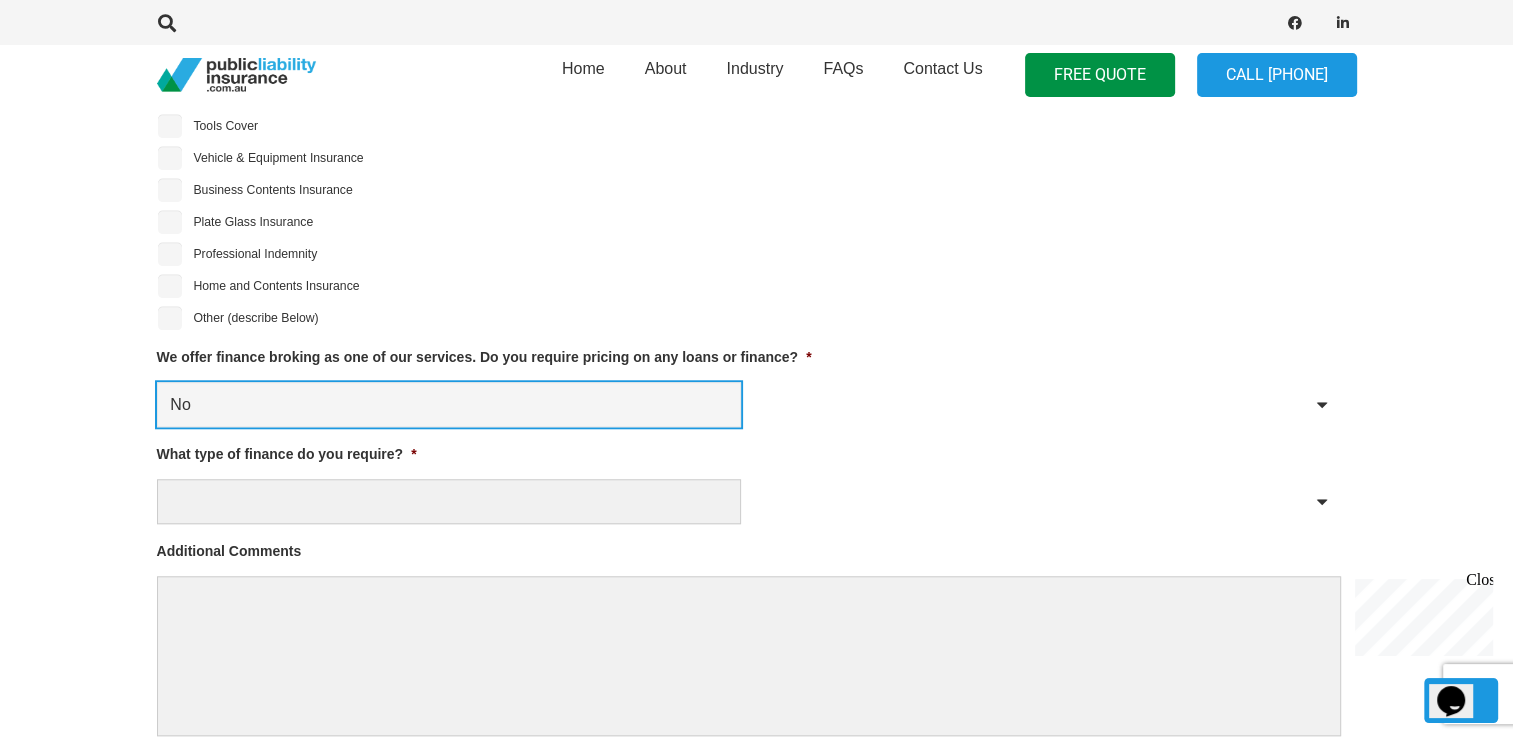 click on "Yes No" at bounding box center (449, 404) 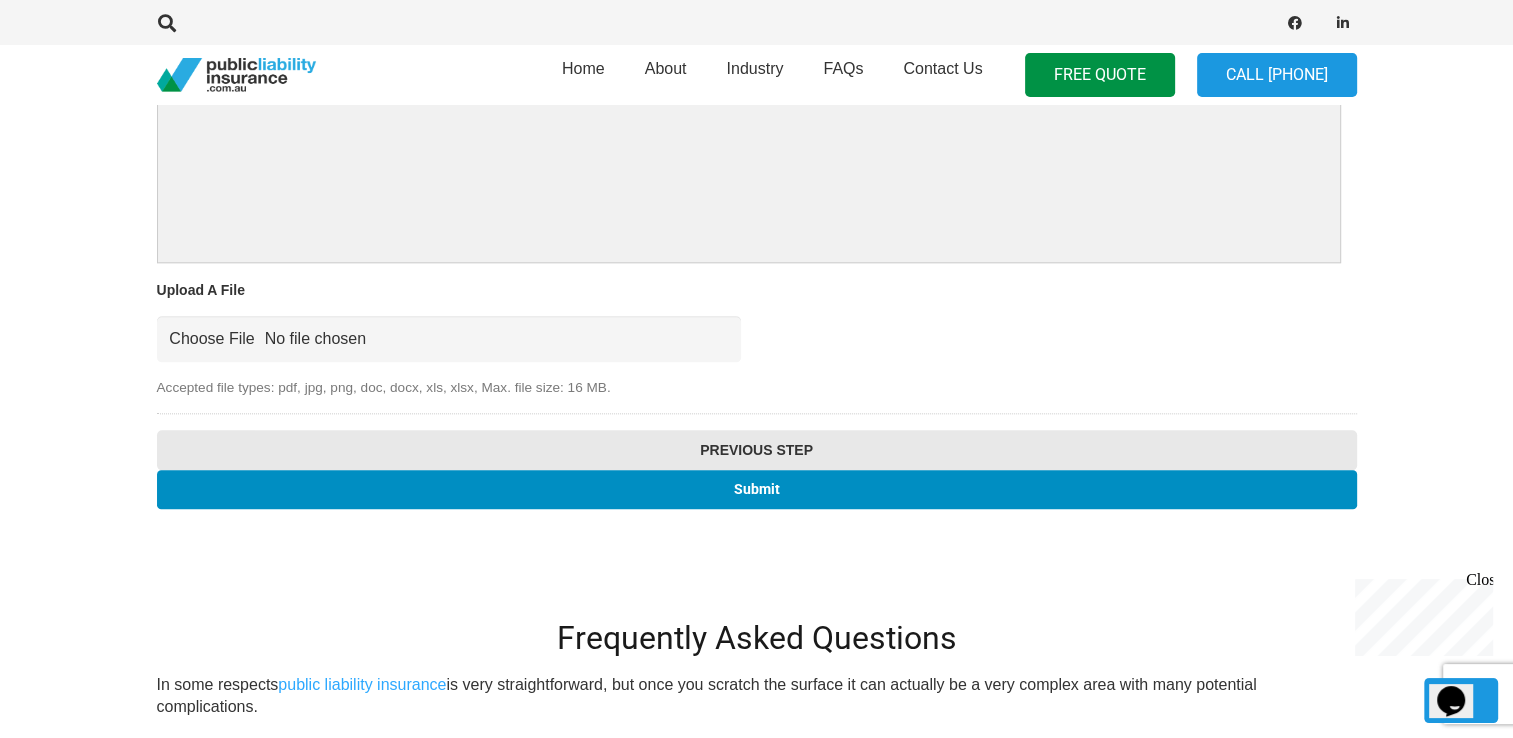 scroll, scrollTop: 2188, scrollLeft: 0, axis: vertical 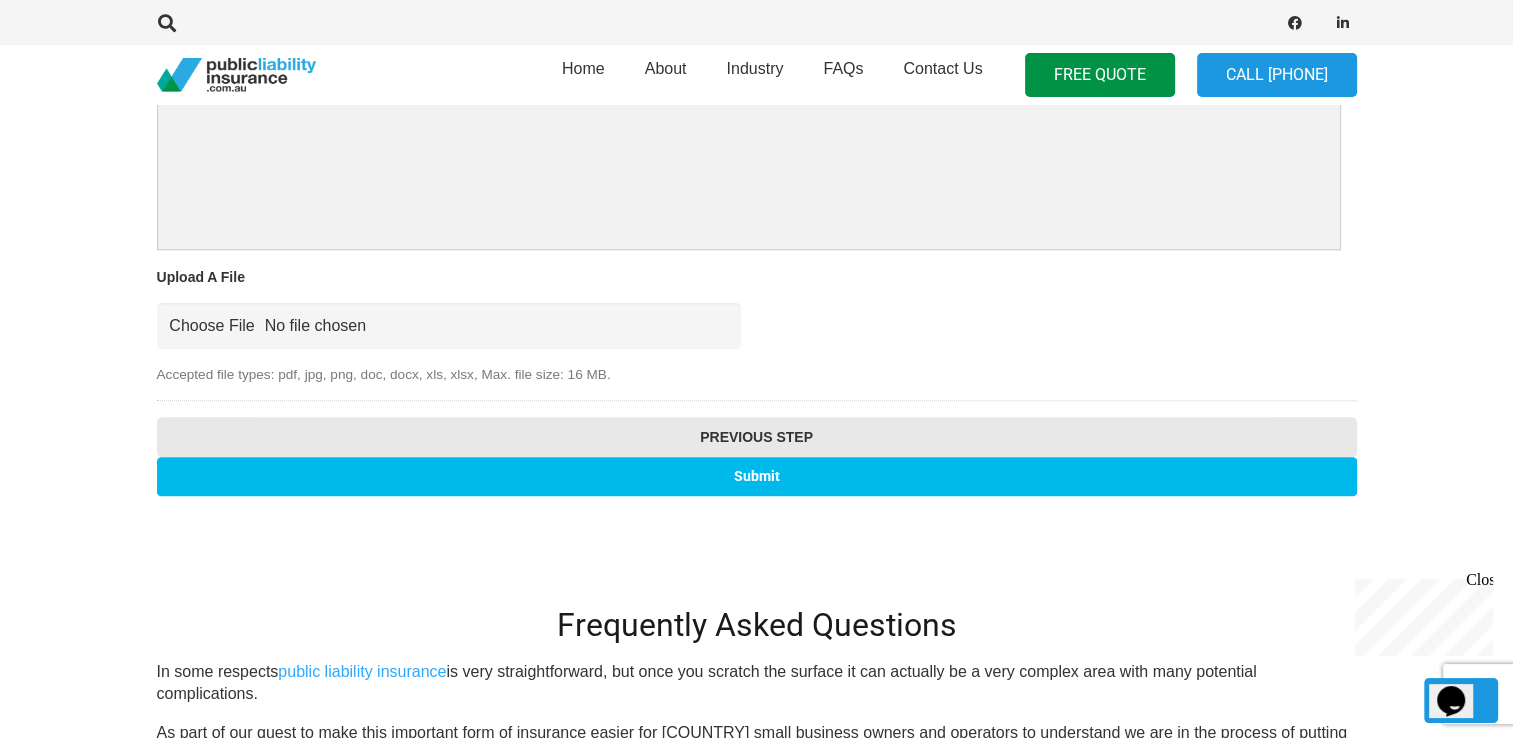 click on "Submit" at bounding box center [757, 476] 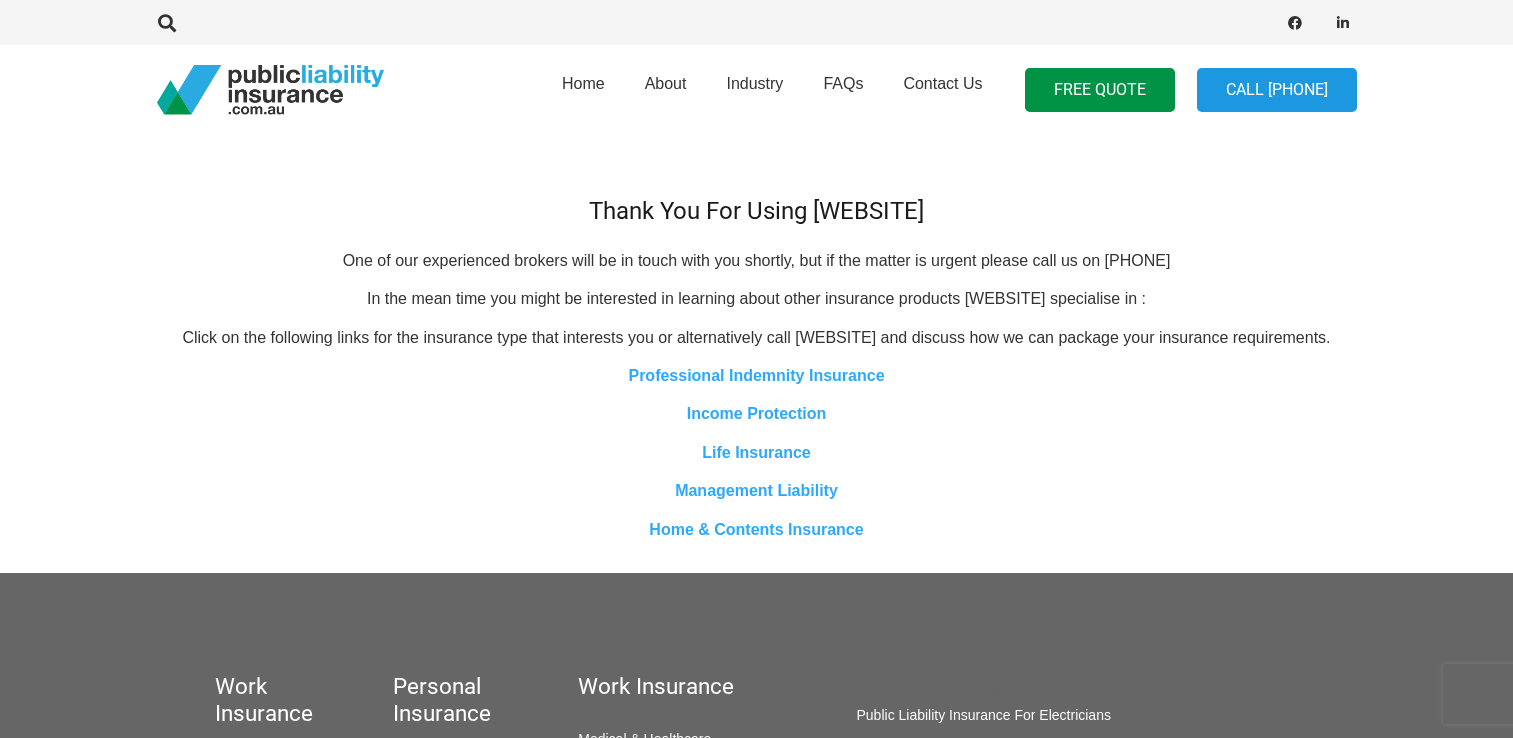scroll, scrollTop: 0, scrollLeft: 0, axis: both 